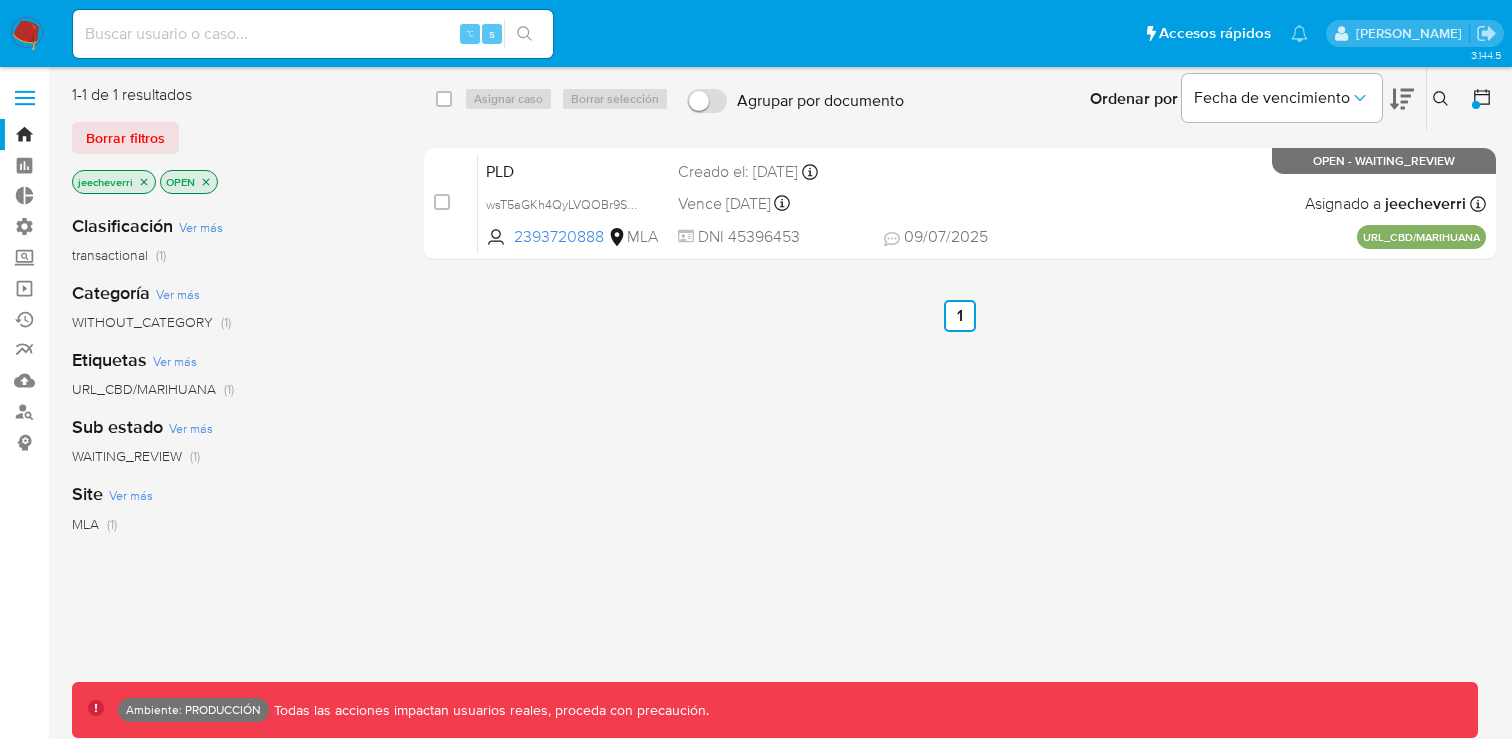 scroll, scrollTop: 0, scrollLeft: 0, axis: both 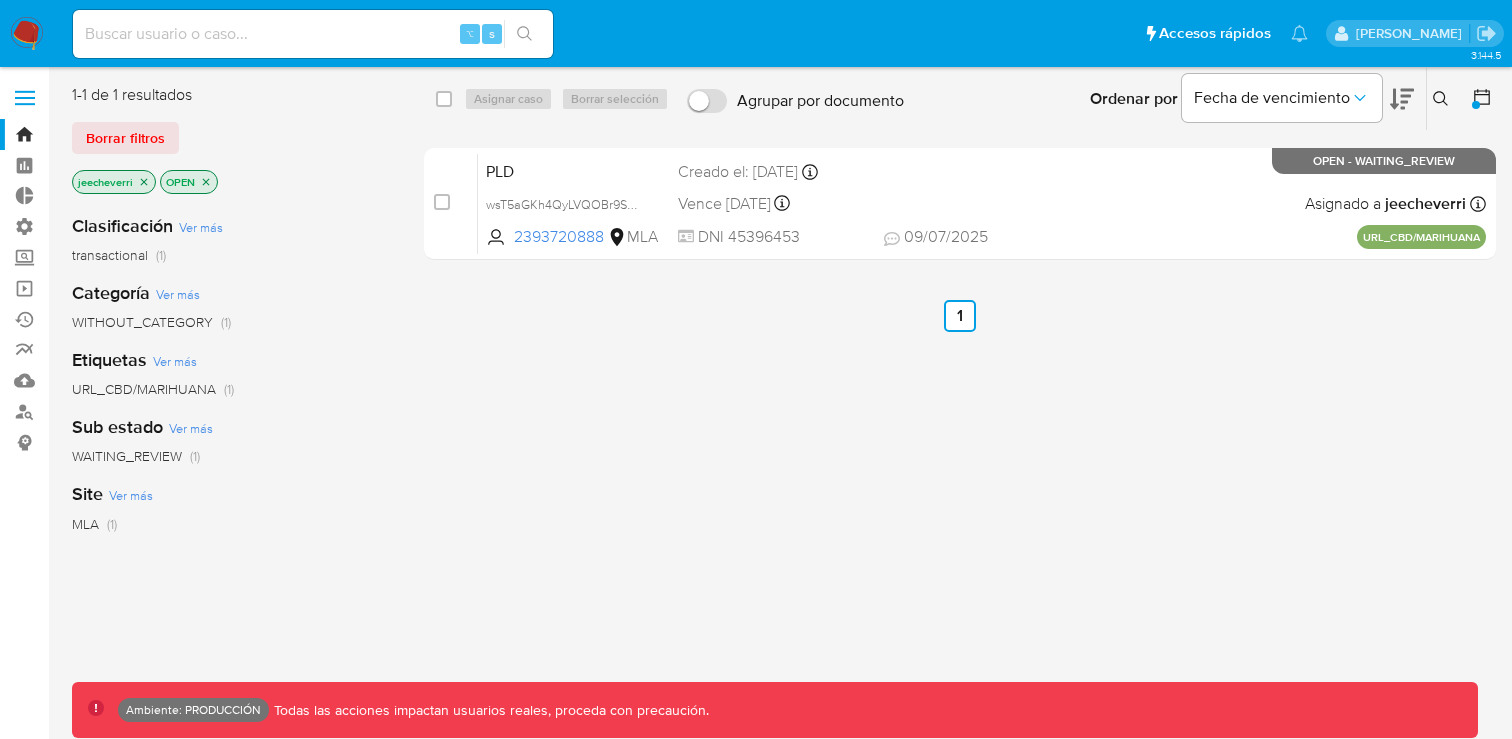 click 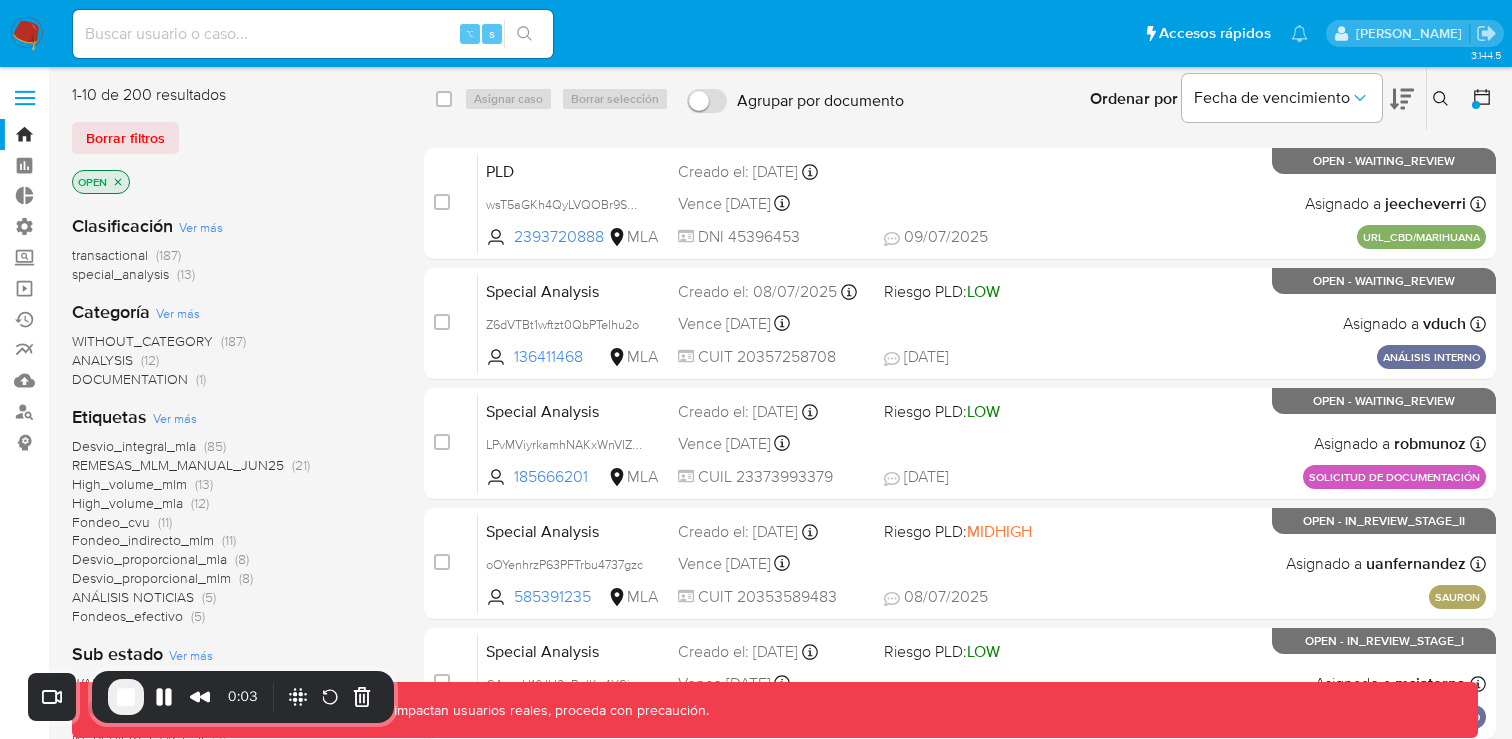 click at bounding box center [27, 34] 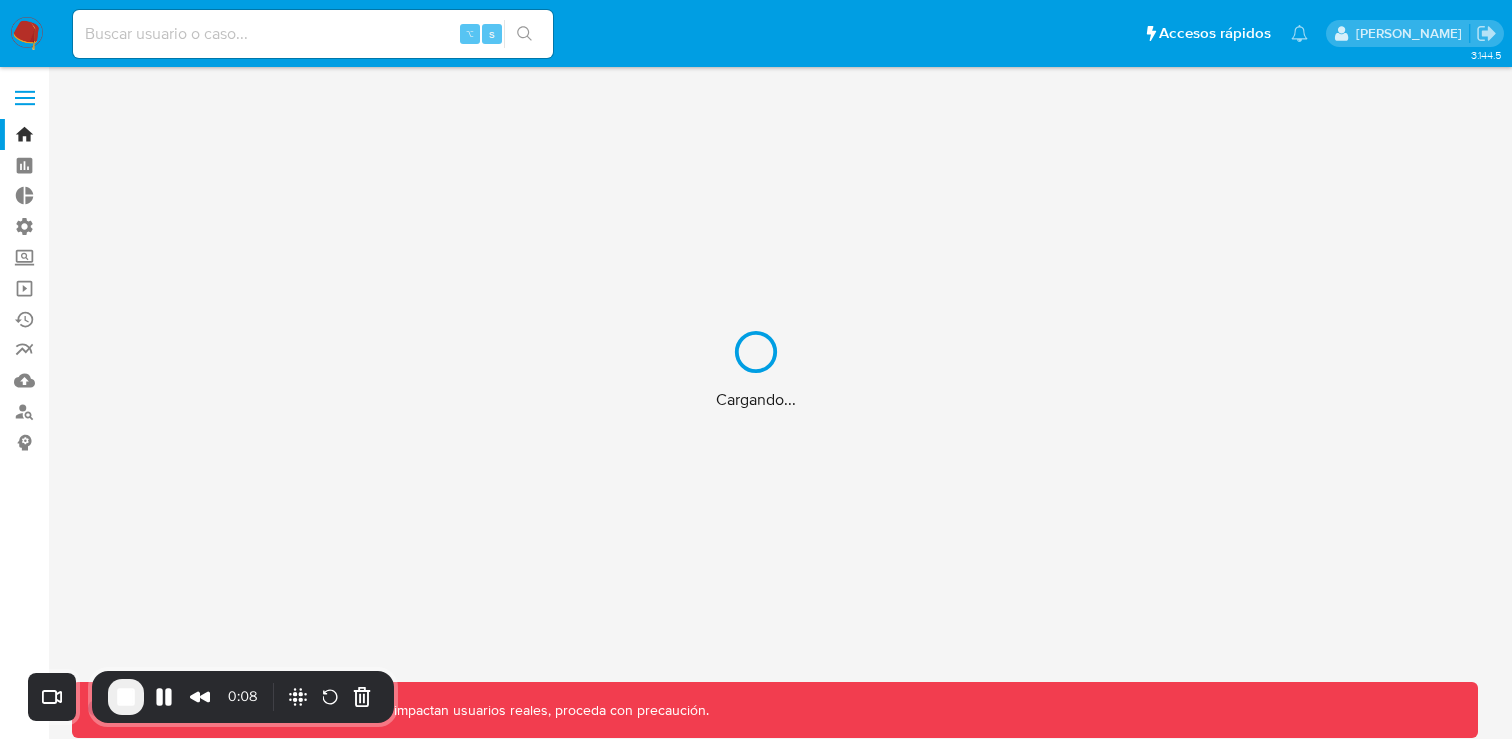 scroll, scrollTop: 0, scrollLeft: 0, axis: both 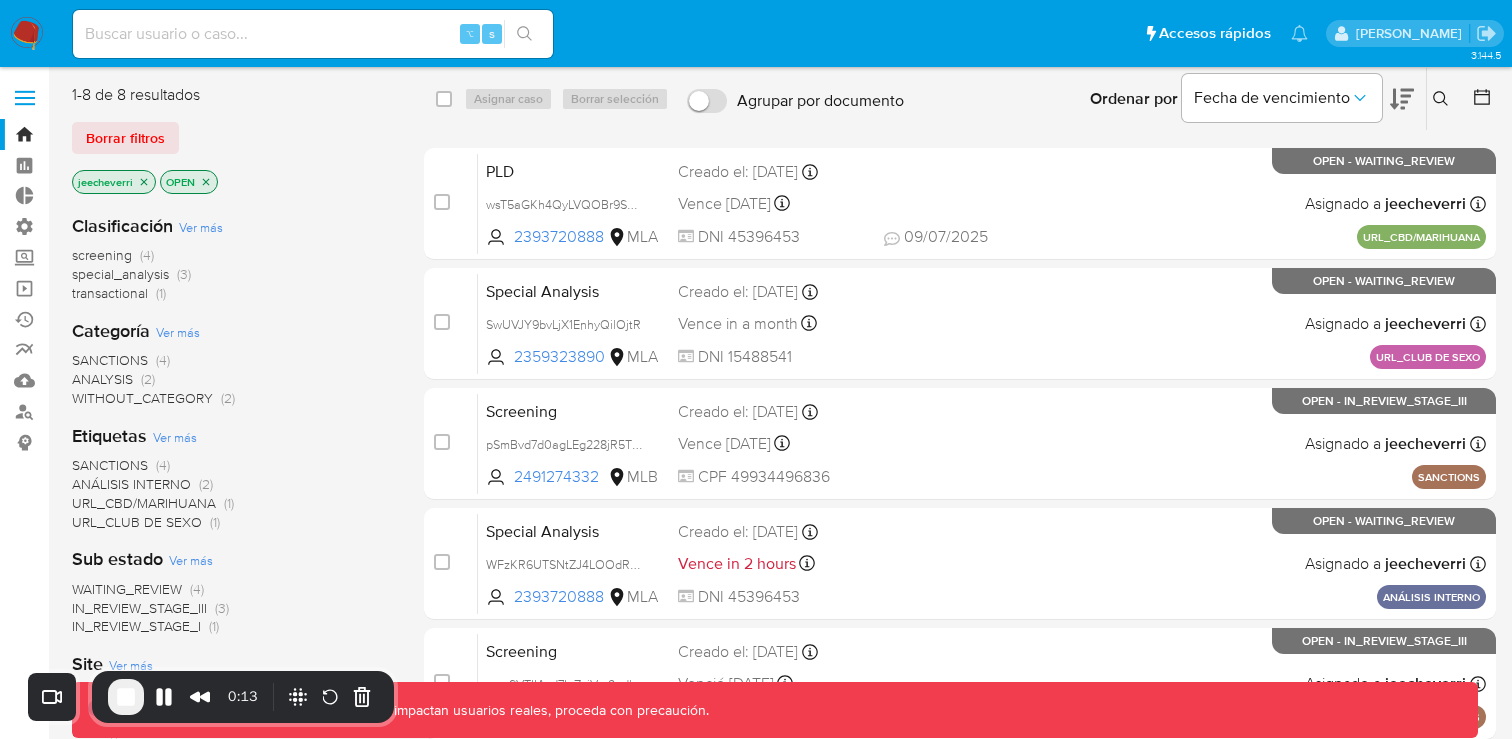click 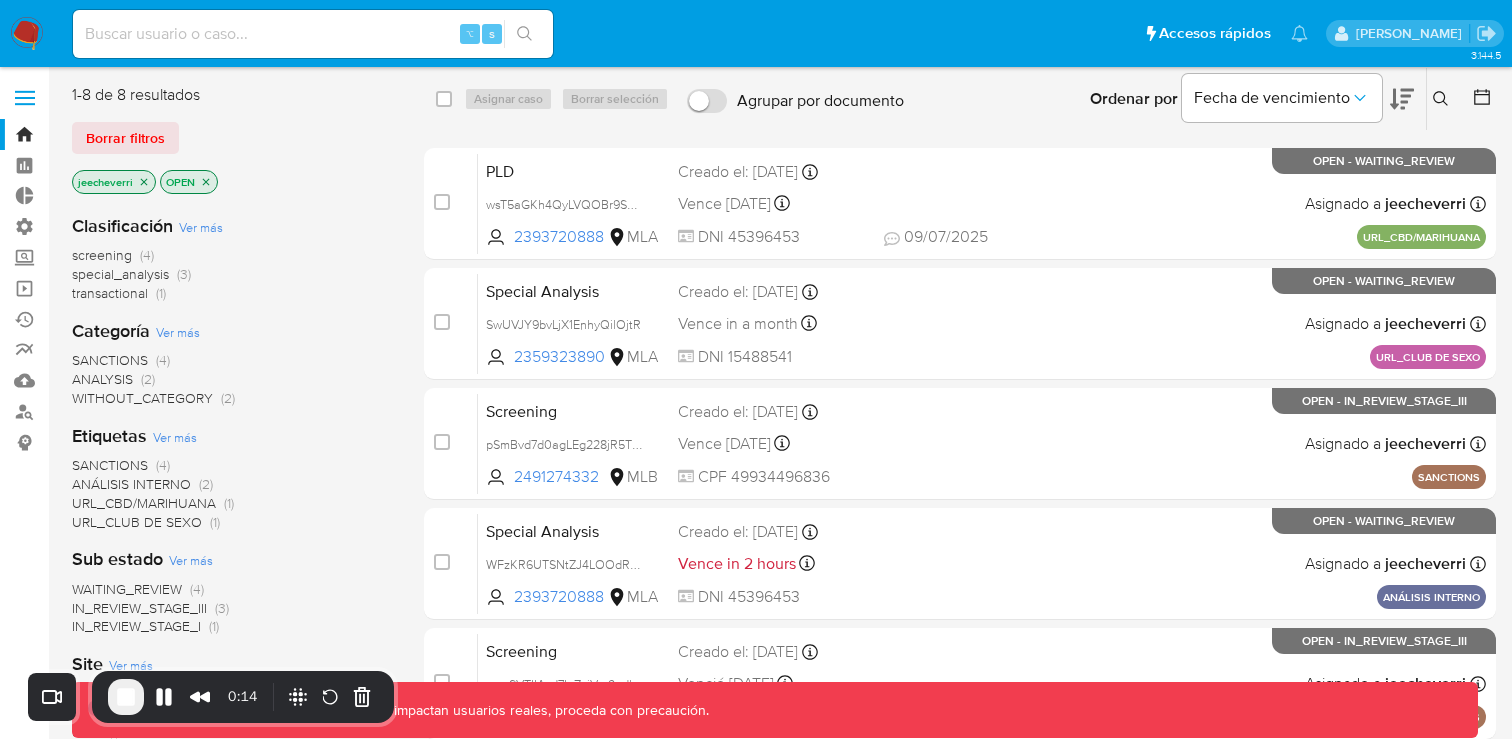 click 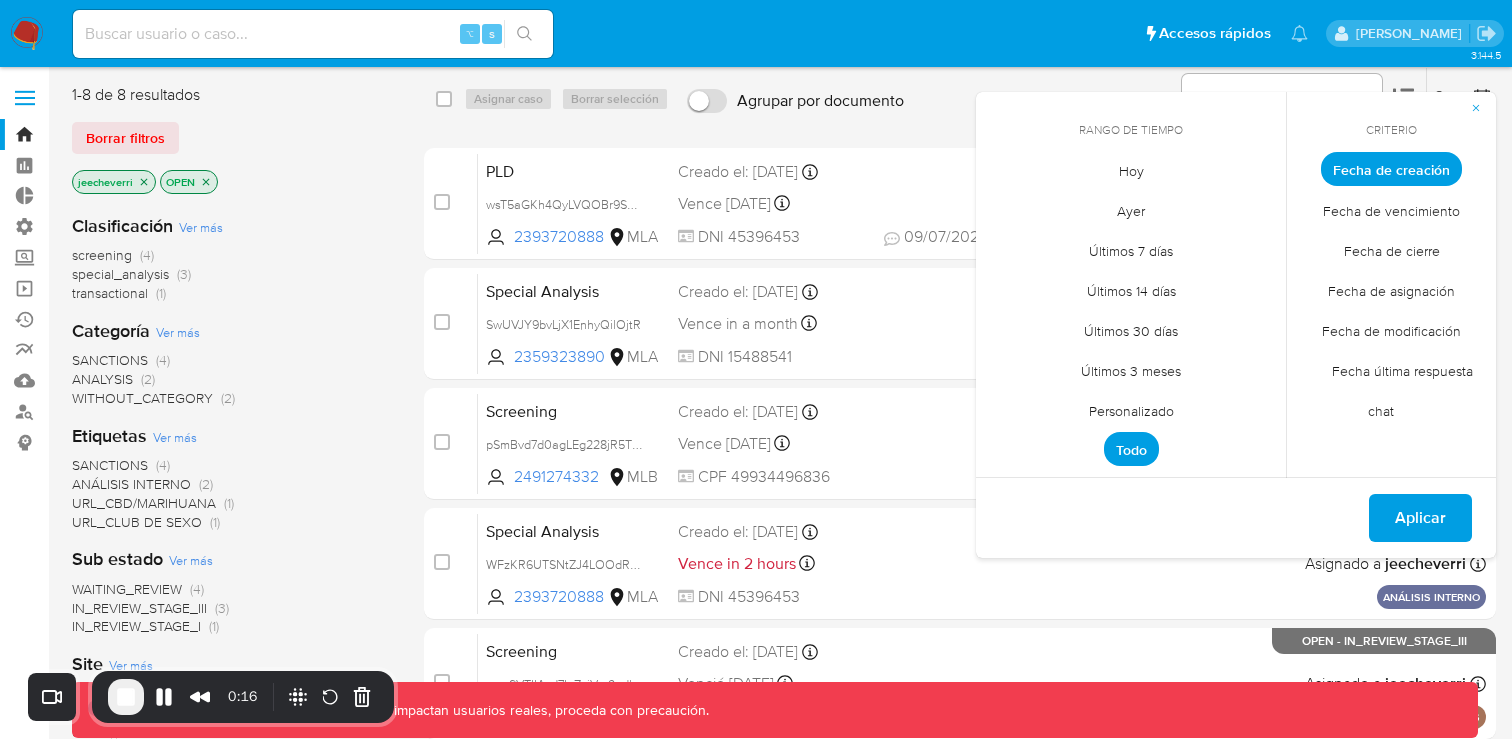 click on "Fecha última respuesta chat" at bounding box center [1392, 390] 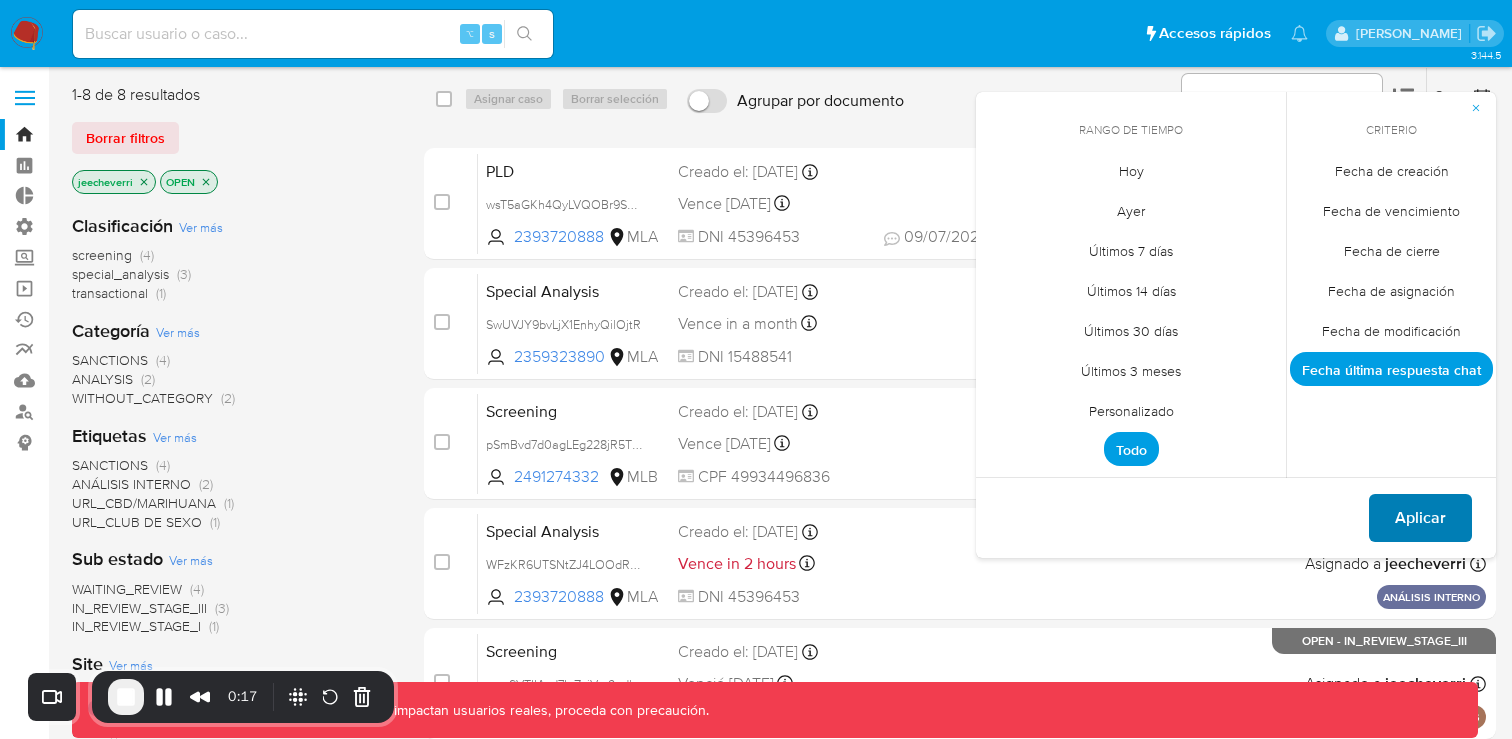 click on "Aplicar" at bounding box center [1420, 518] 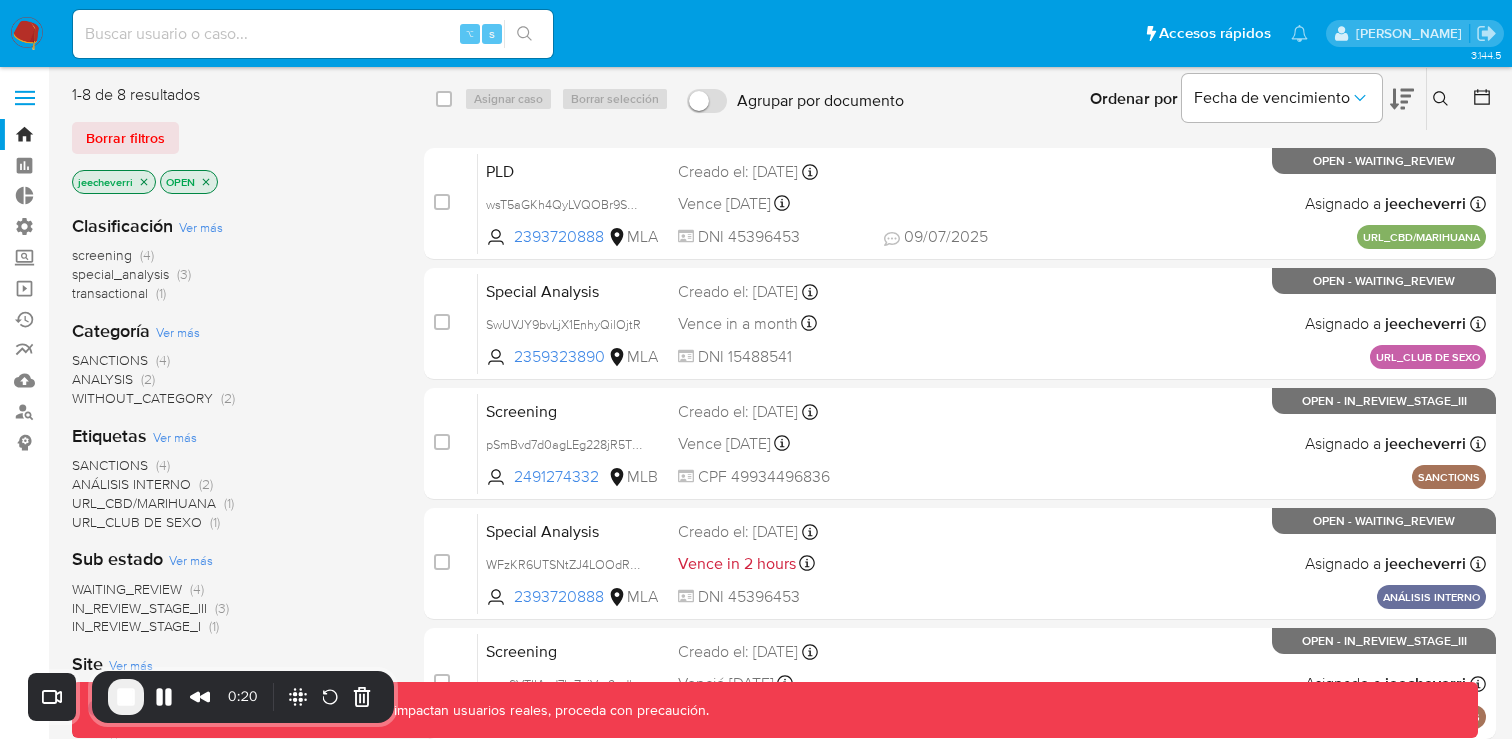 click 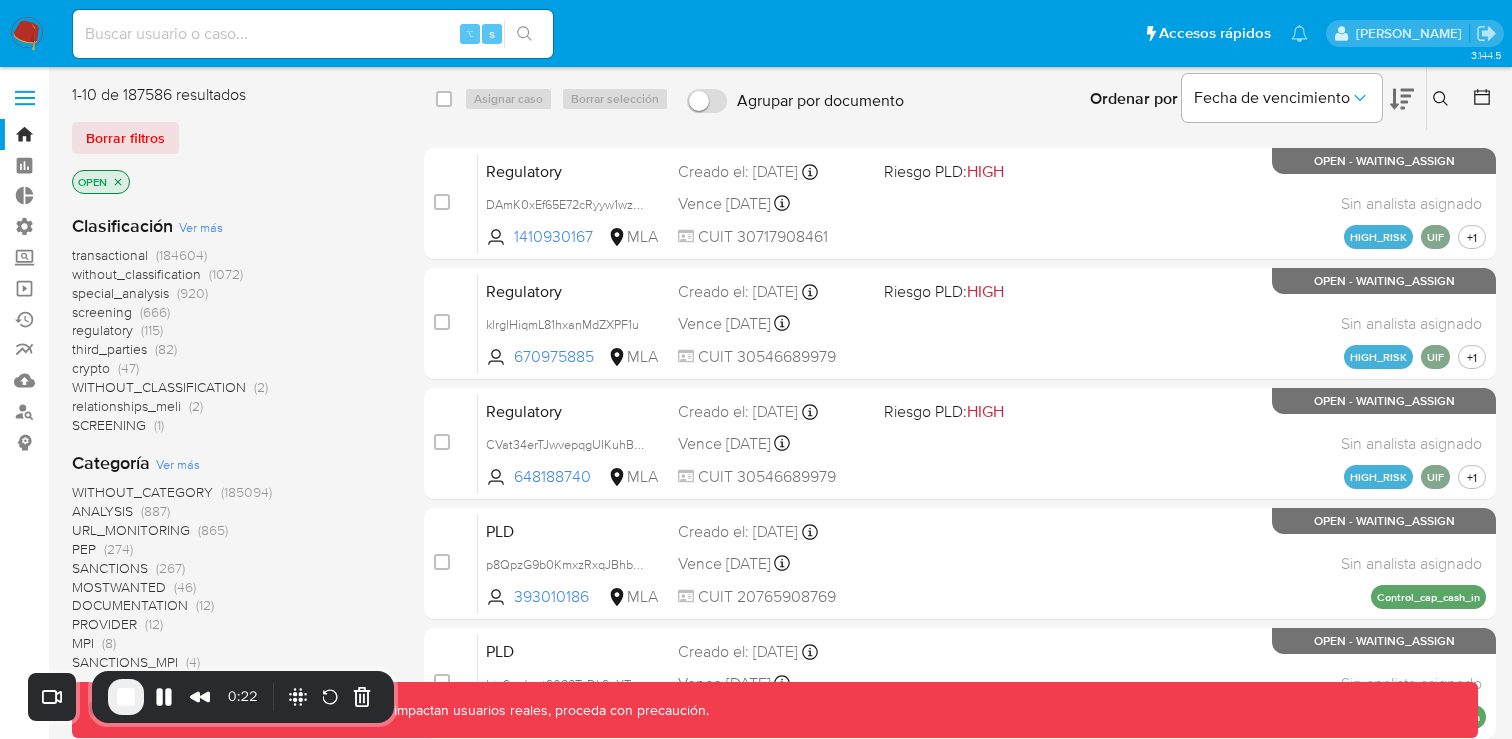 click 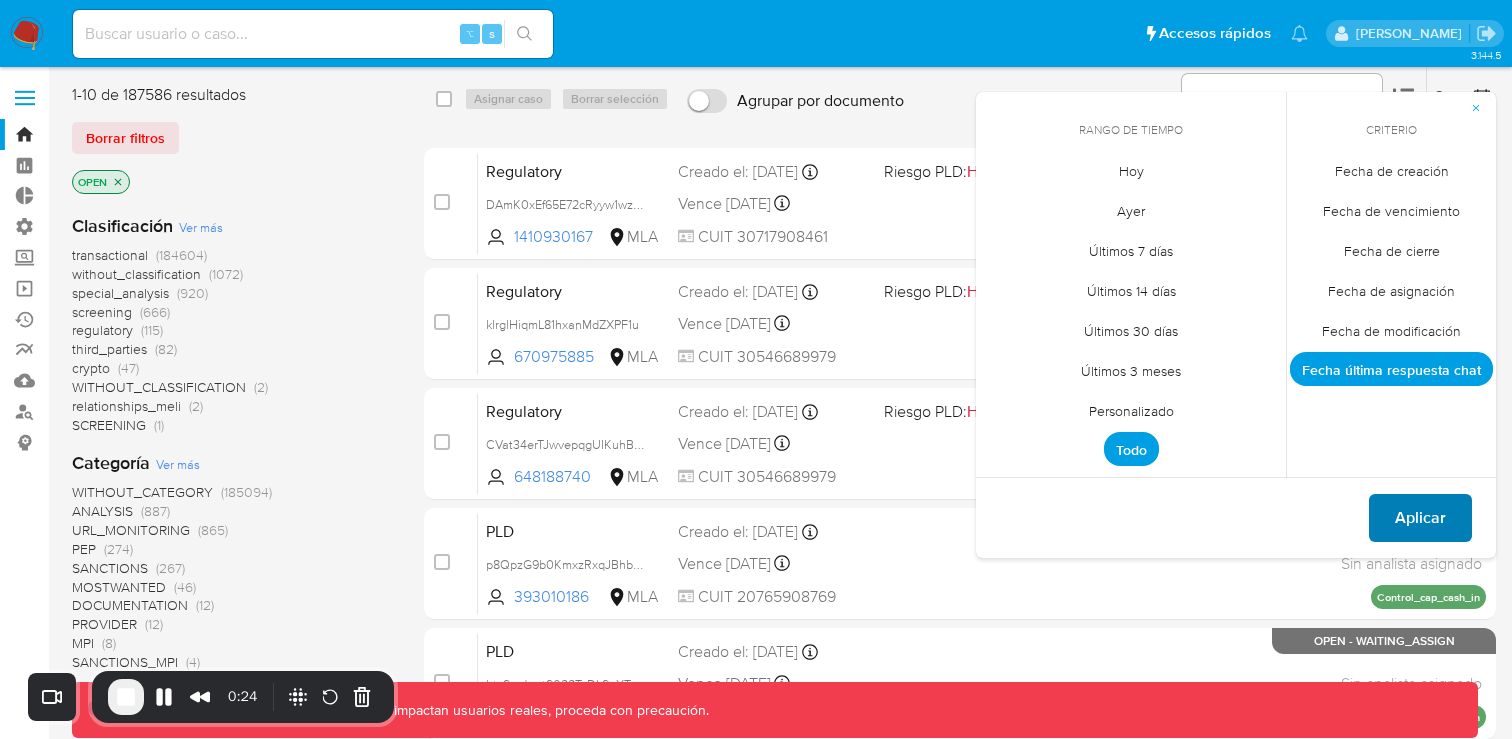 click on "Aplicar" at bounding box center [1420, 518] 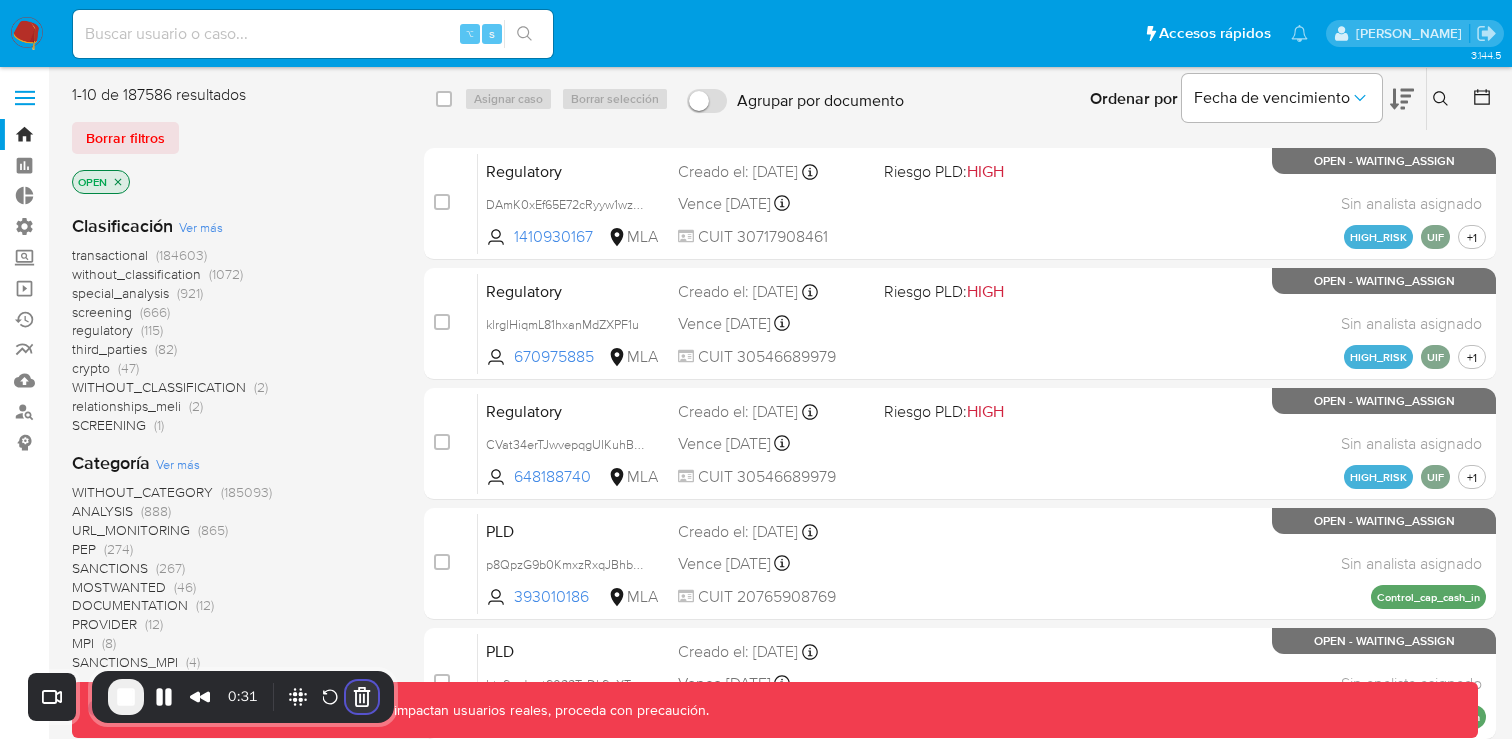 click at bounding box center [362, 697] 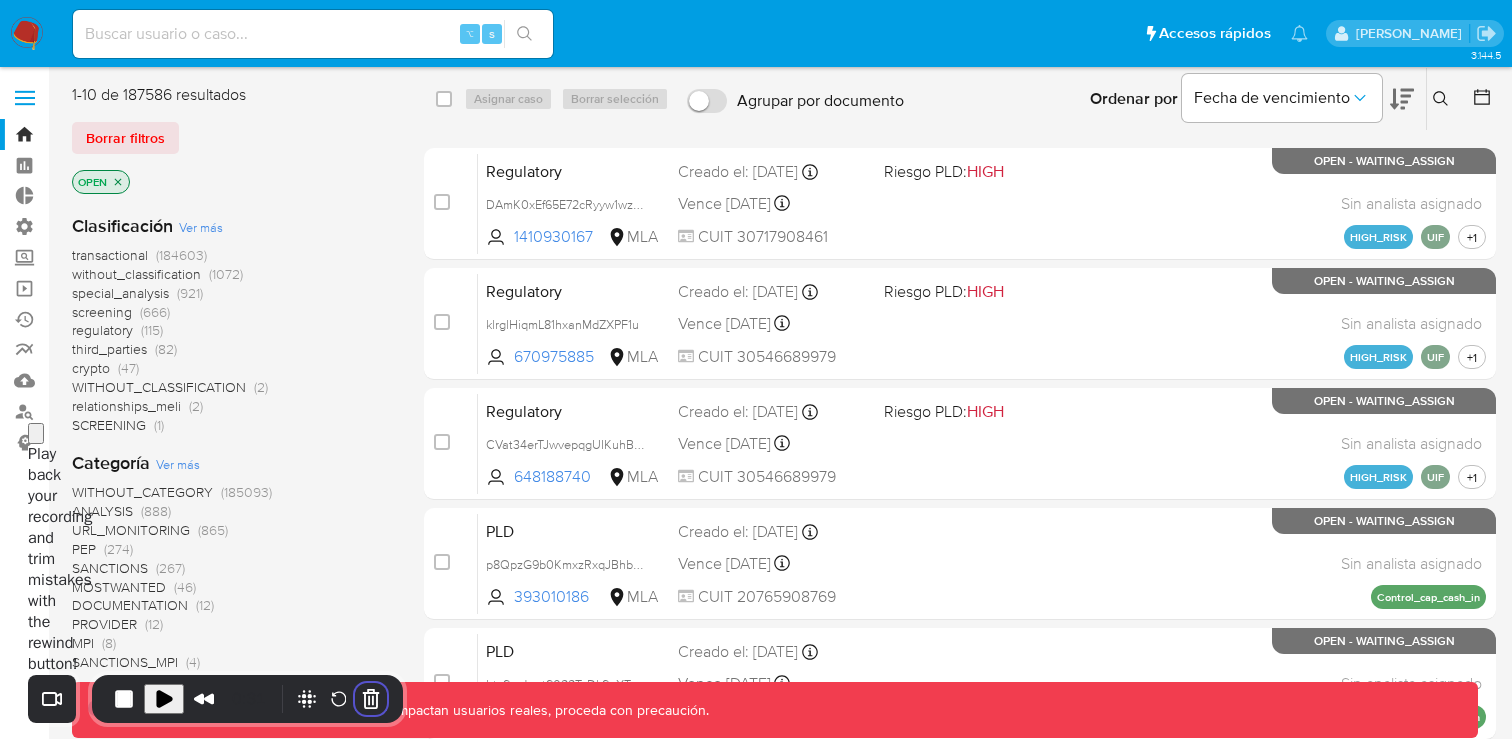 click on "Cancel recording" at bounding box center (587, 919) 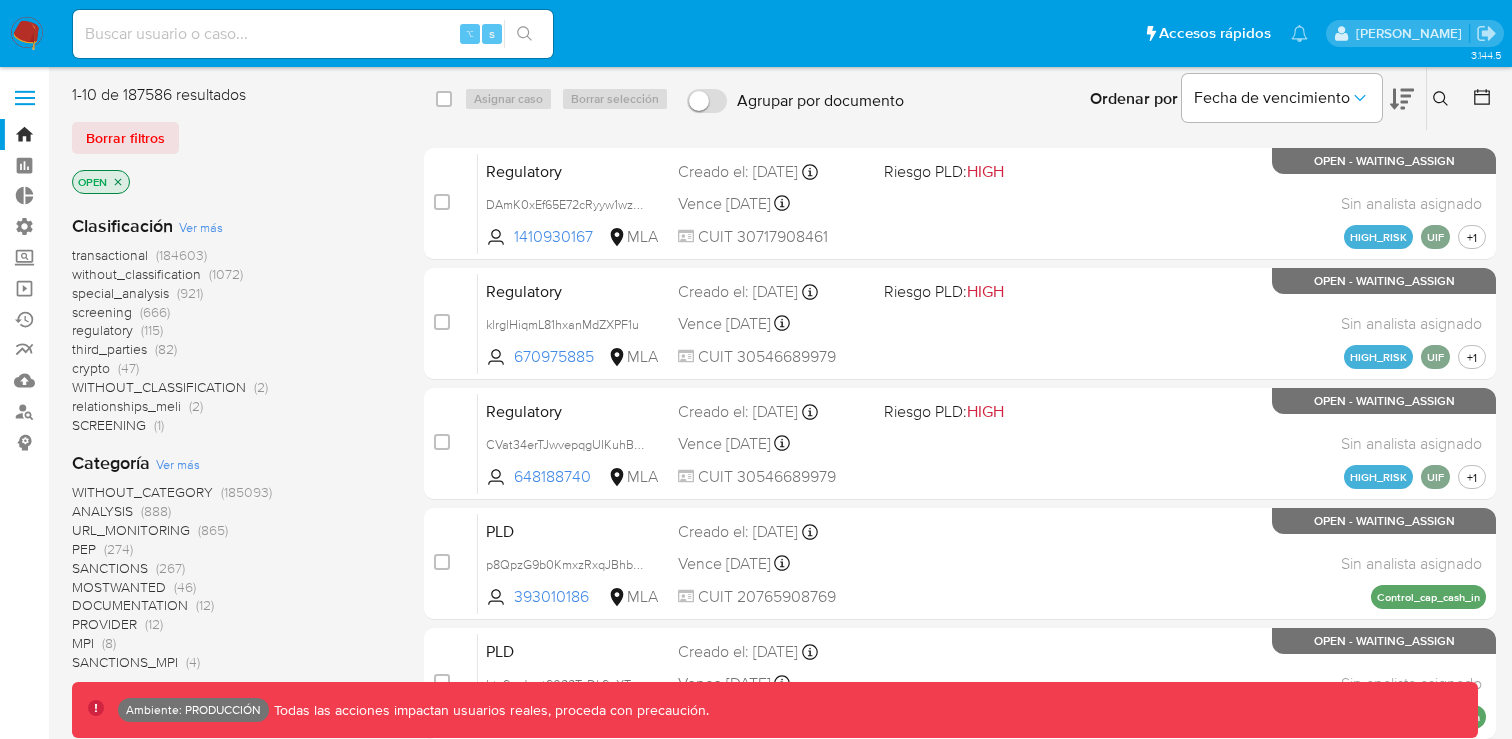 click at bounding box center (27, 34) 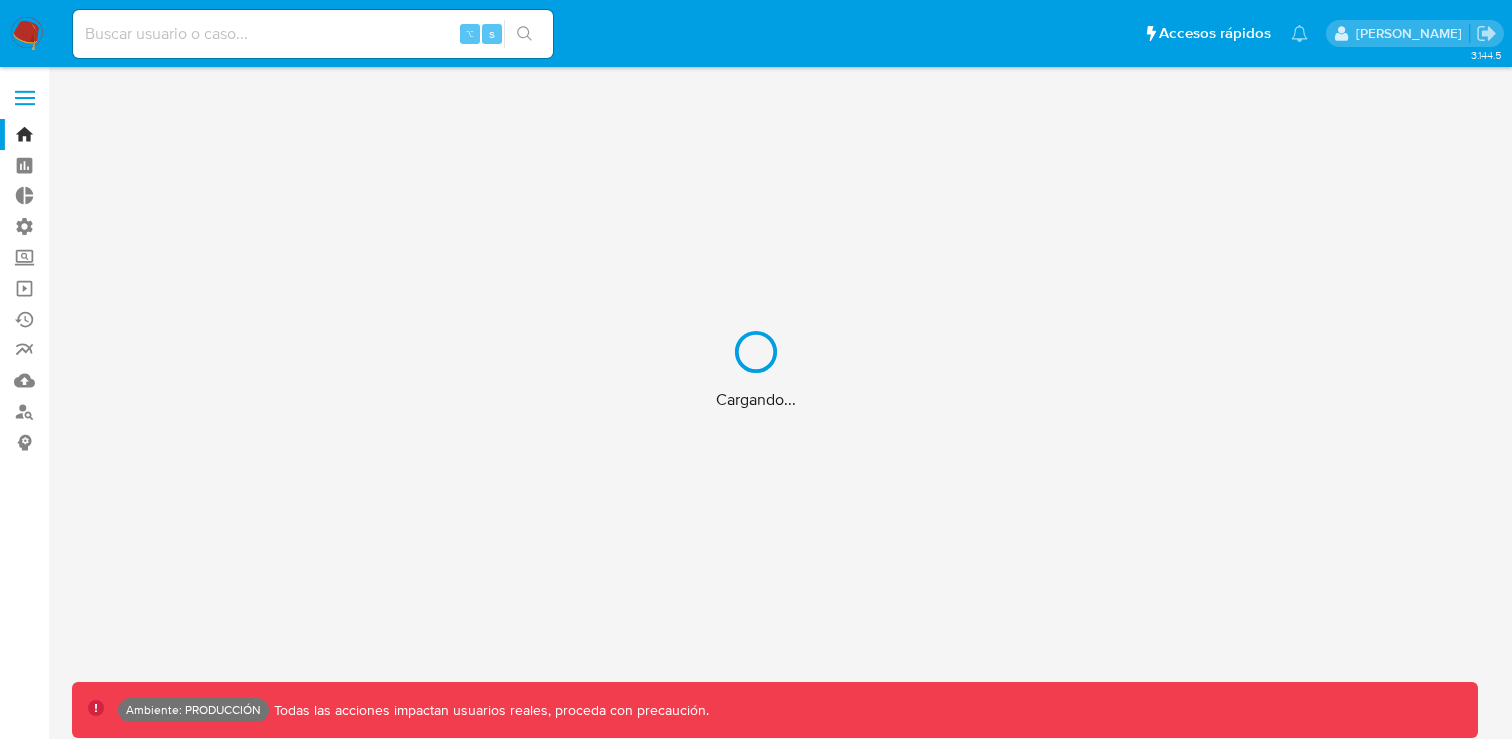 scroll, scrollTop: 0, scrollLeft: 0, axis: both 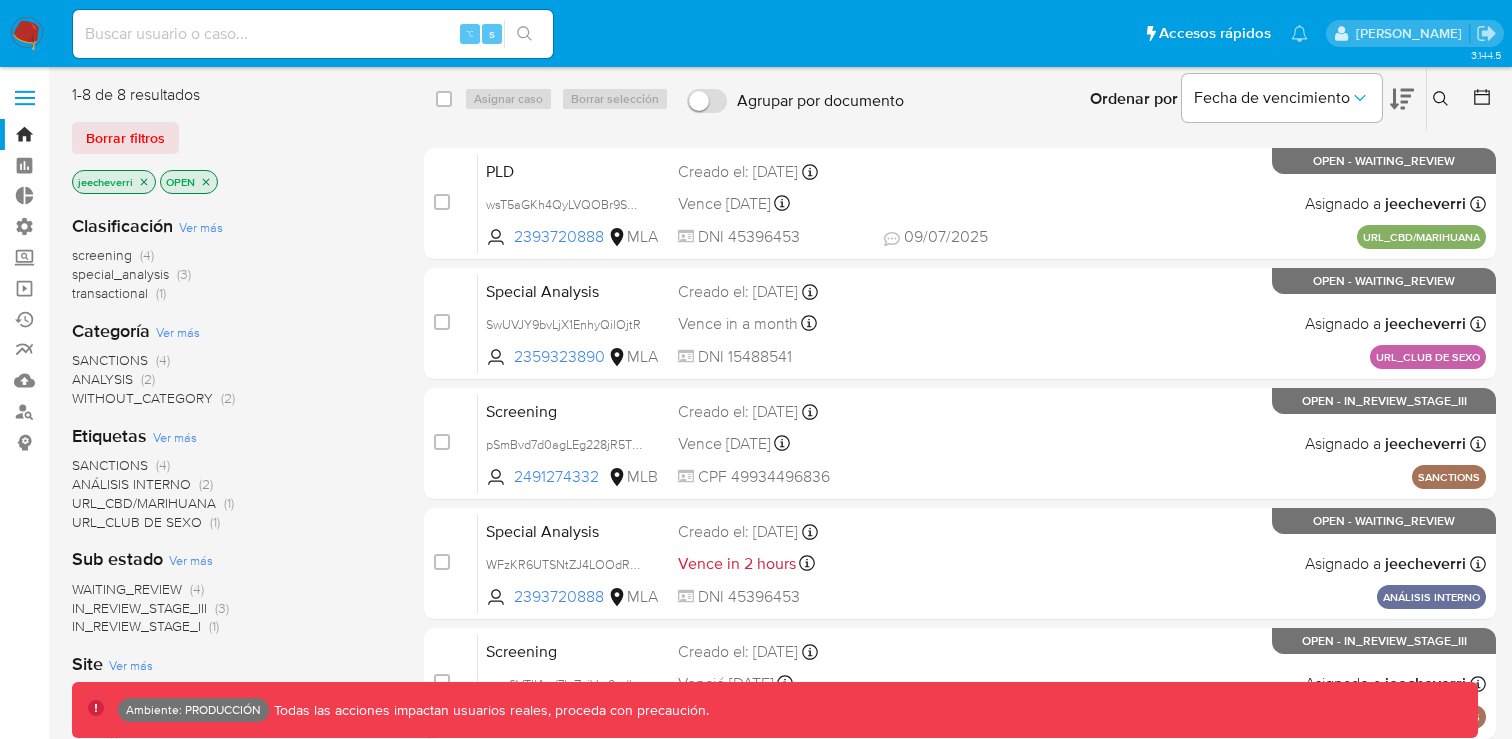 click 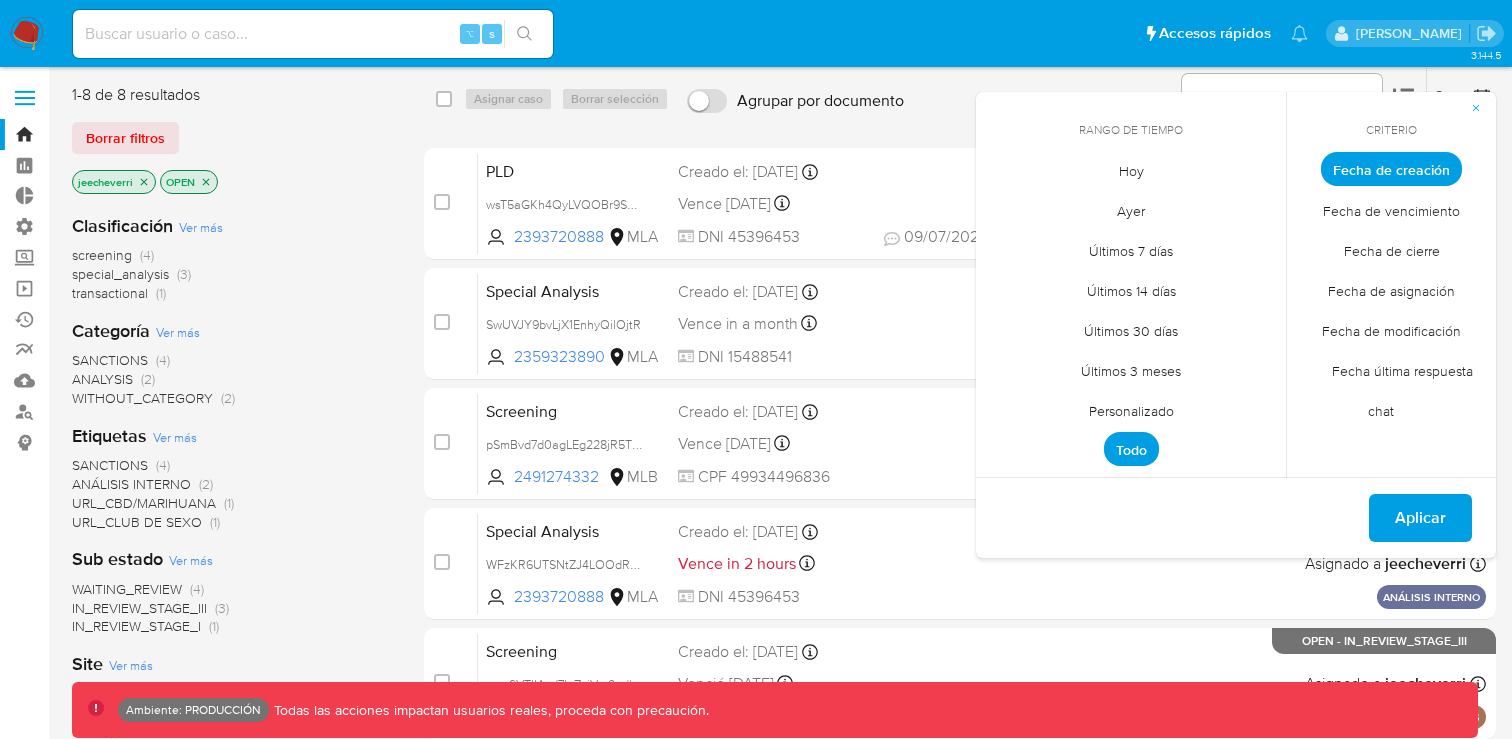 click on "Fecha última respuesta chat" at bounding box center (1392, 390) 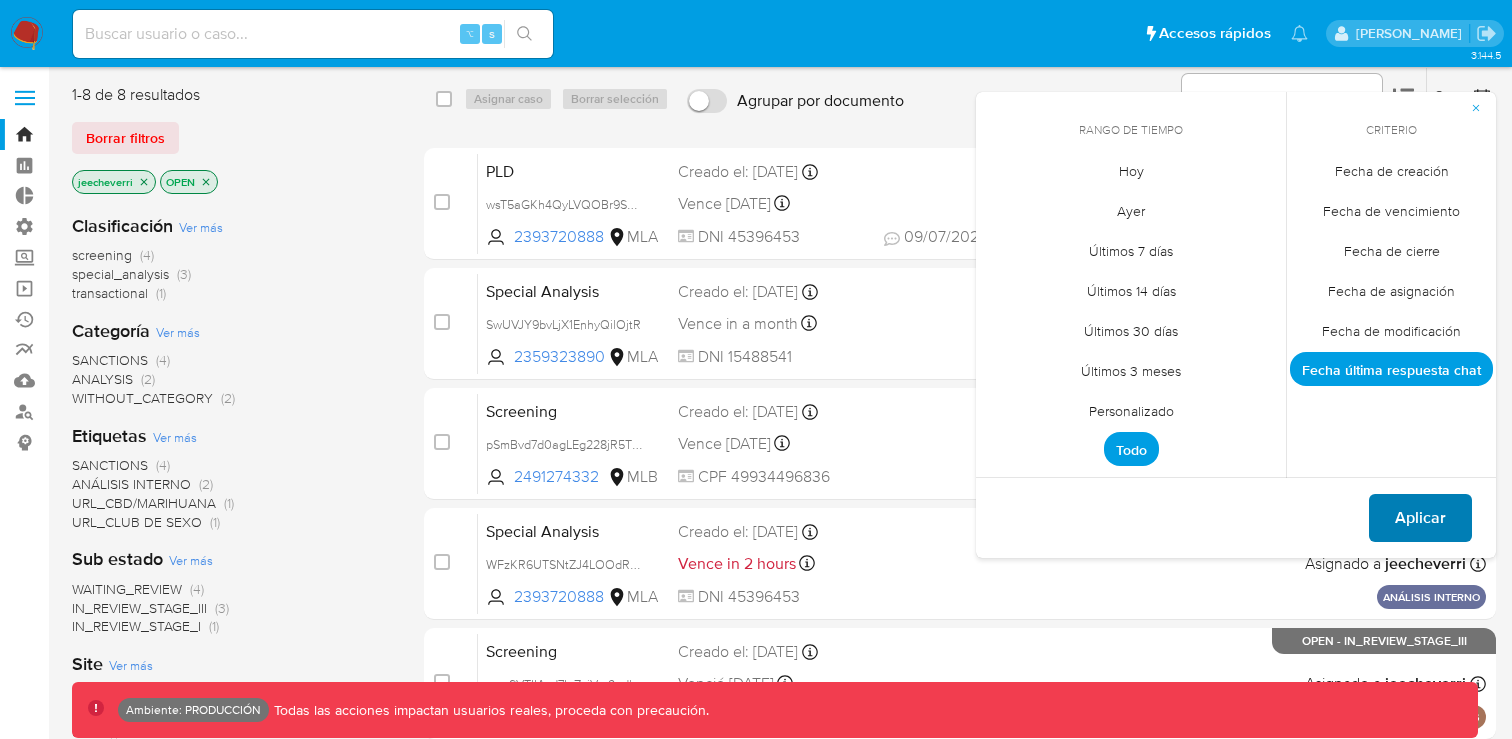 click on "Aplicar" at bounding box center [1420, 518] 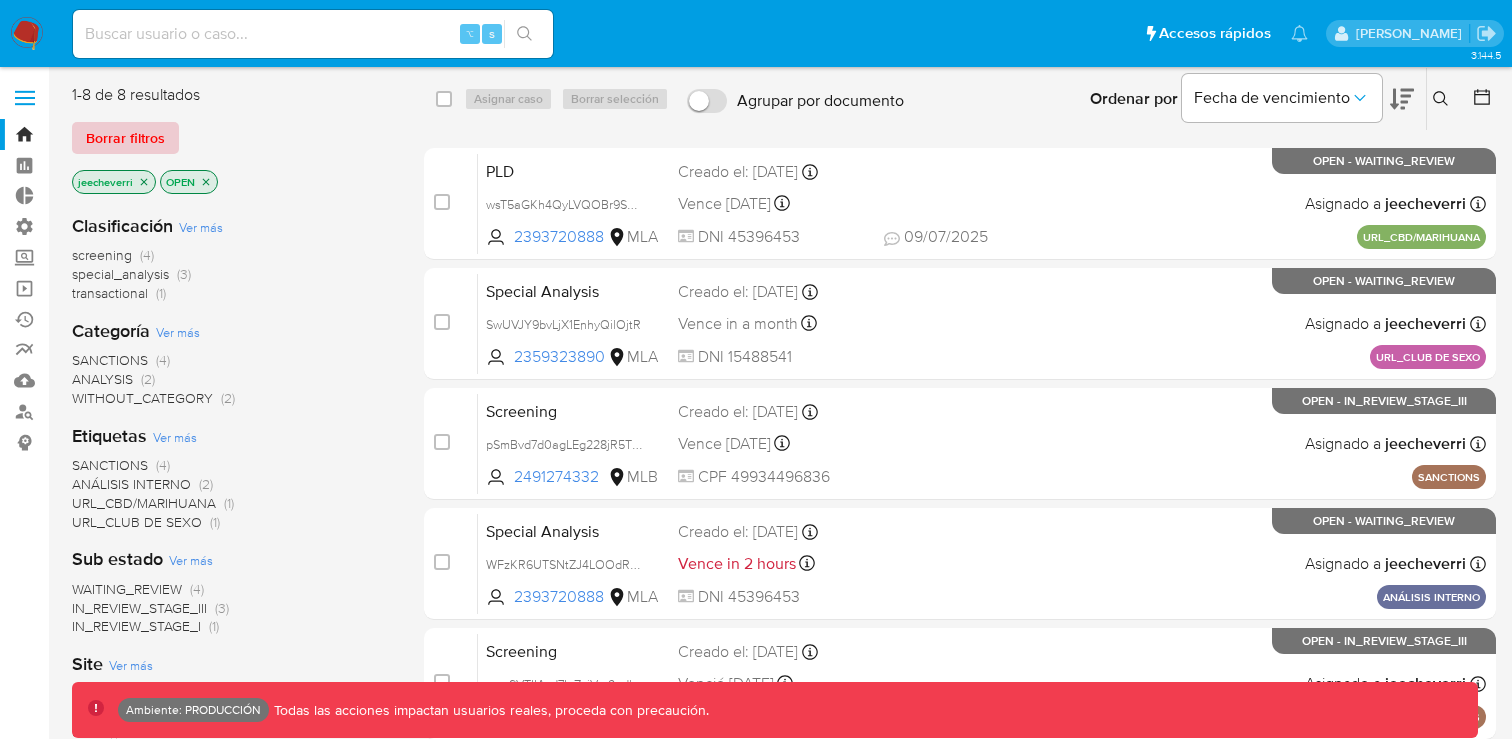 click on "Borrar filtros" at bounding box center [125, 138] 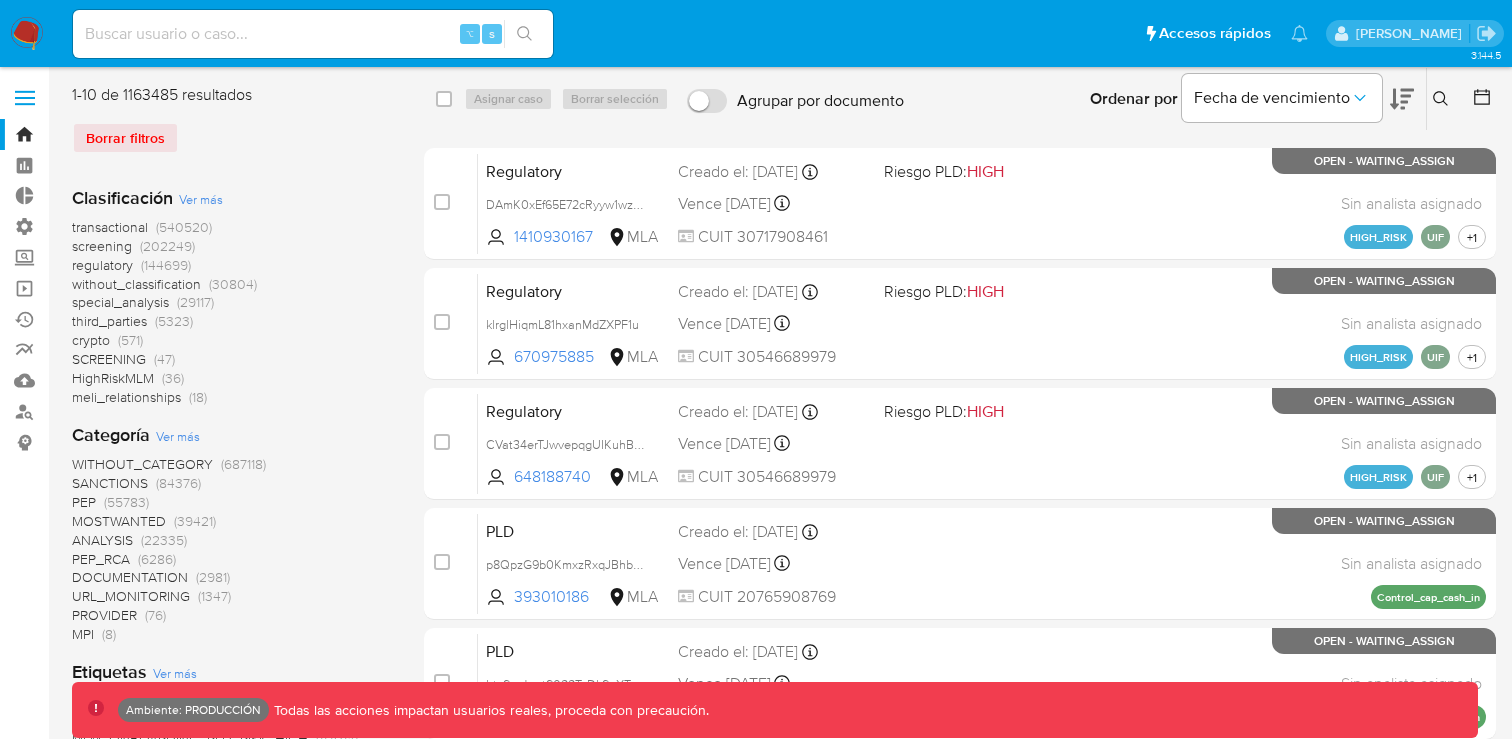 click 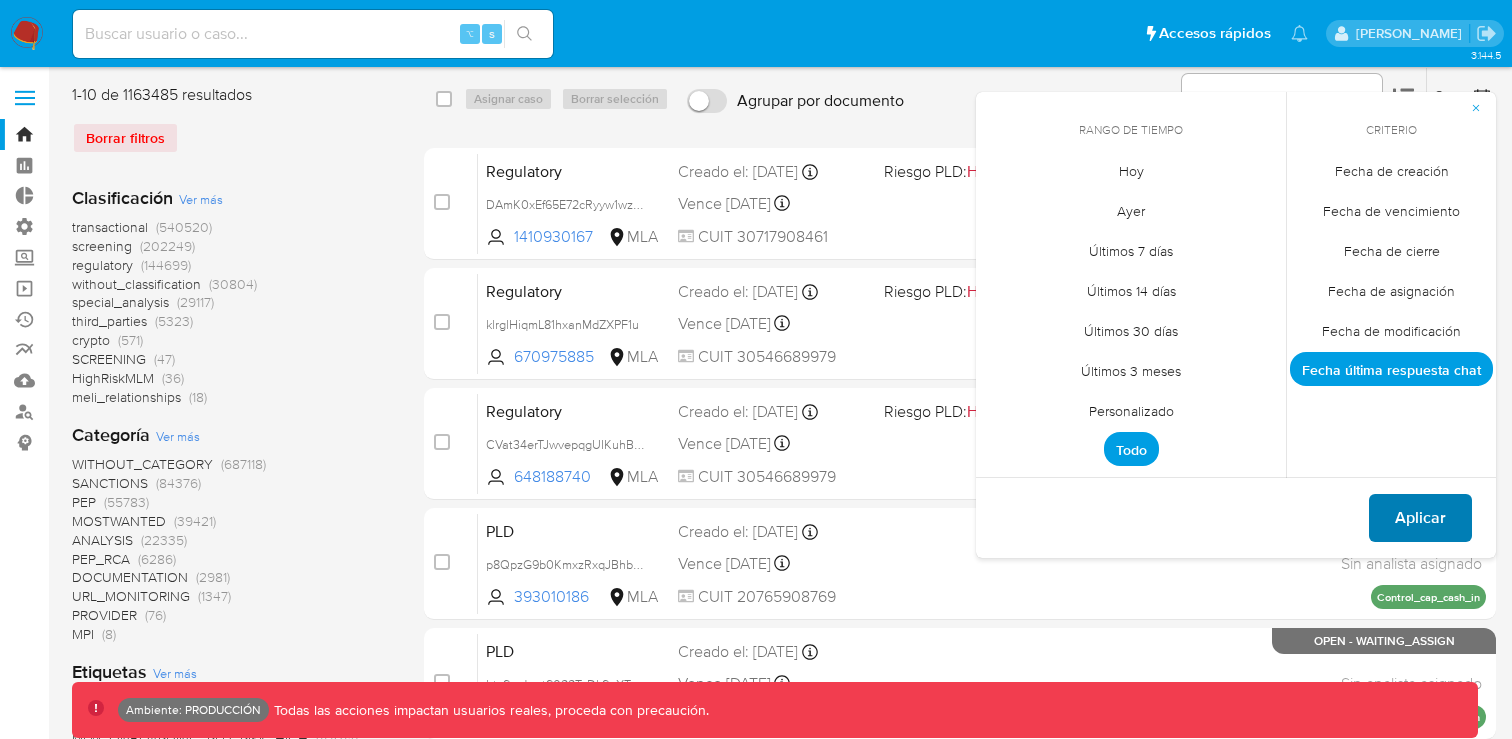 click on "Aplicar" at bounding box center [1420, 518] 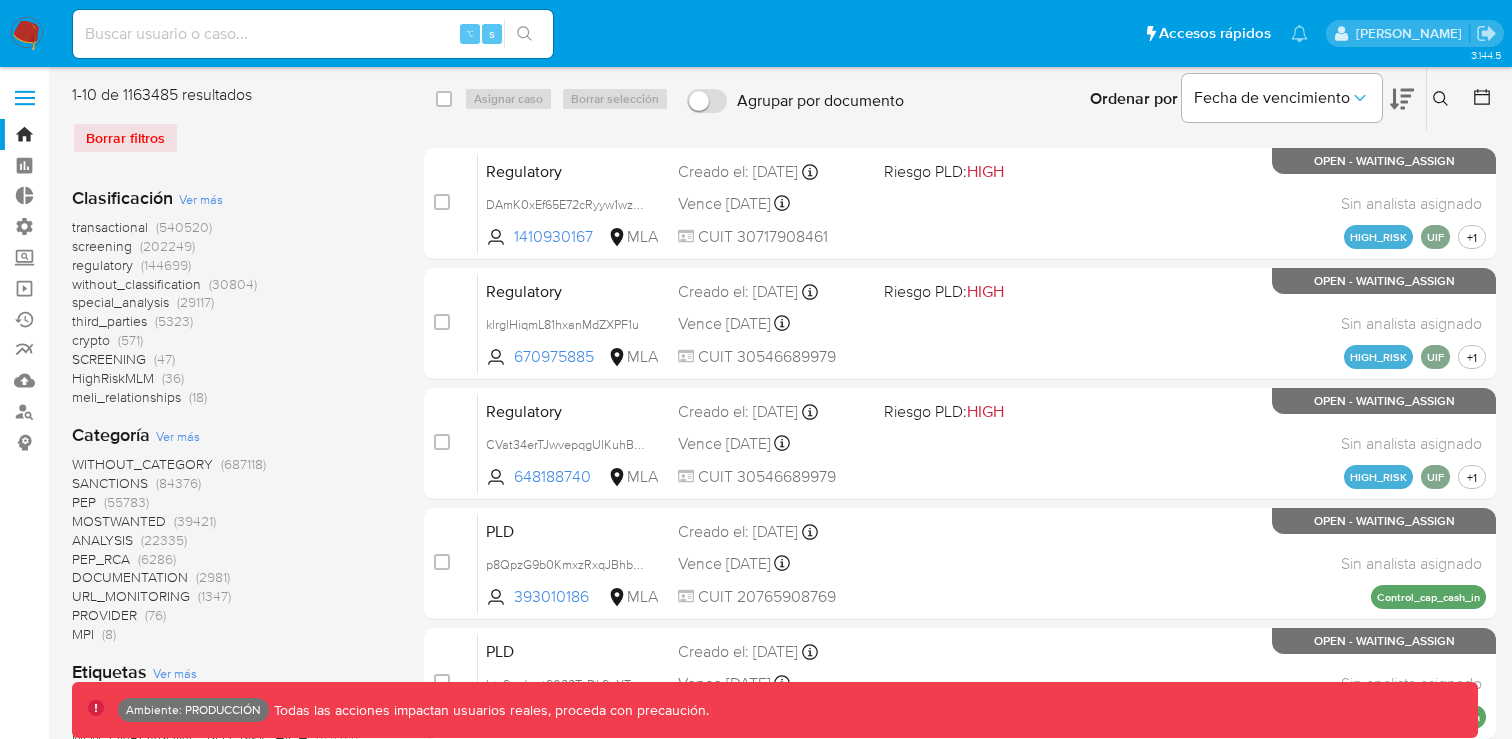 click on "transactional (540520) screening (202249) regulatory (144699) without_classification (30804) special_analysis (29117) third_parties (5323) crypto (571) SCREENING (47) HighRiskMLM (36) meli_relationships (18)" at bounding box center [232, 312] 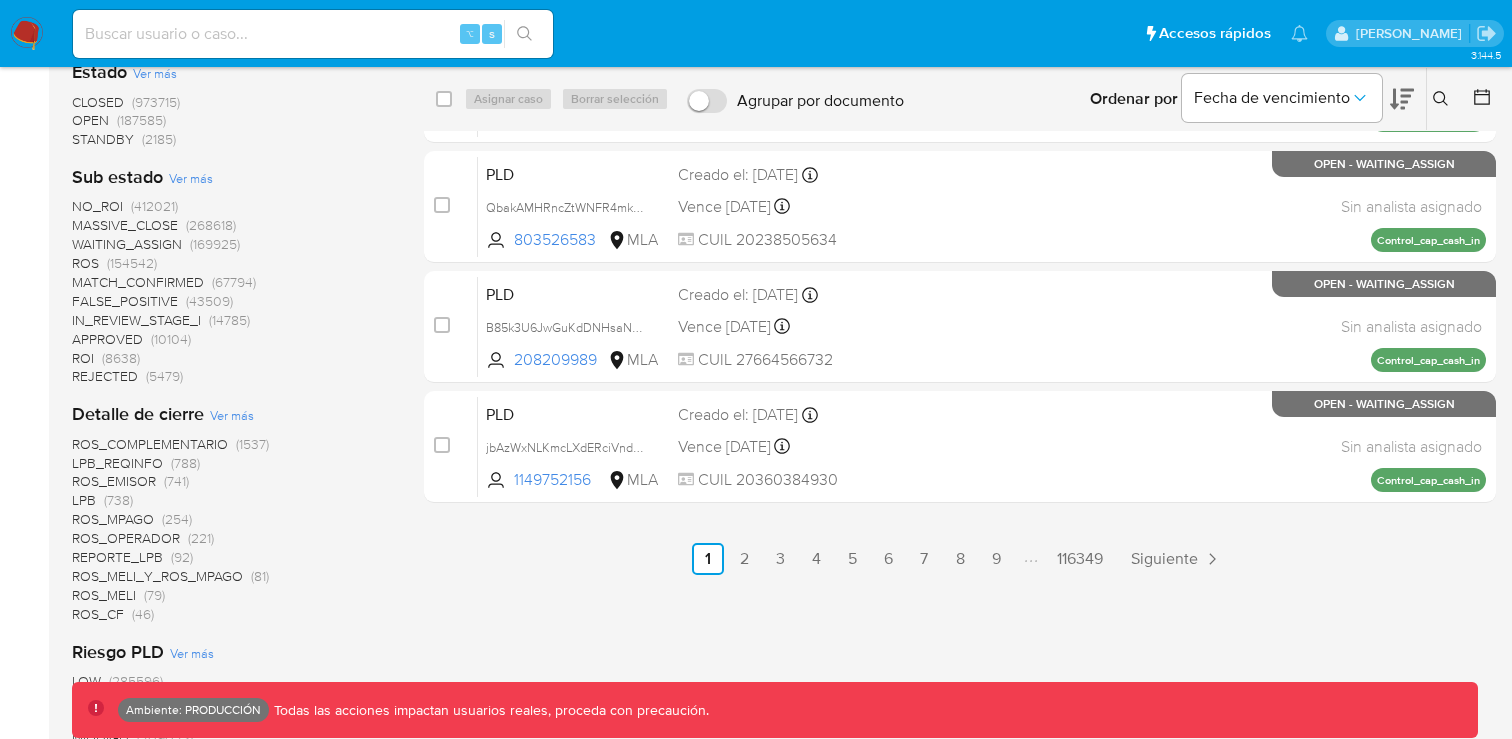 scroll, scrollTop: 0, scrollLeft: 0, axis: both 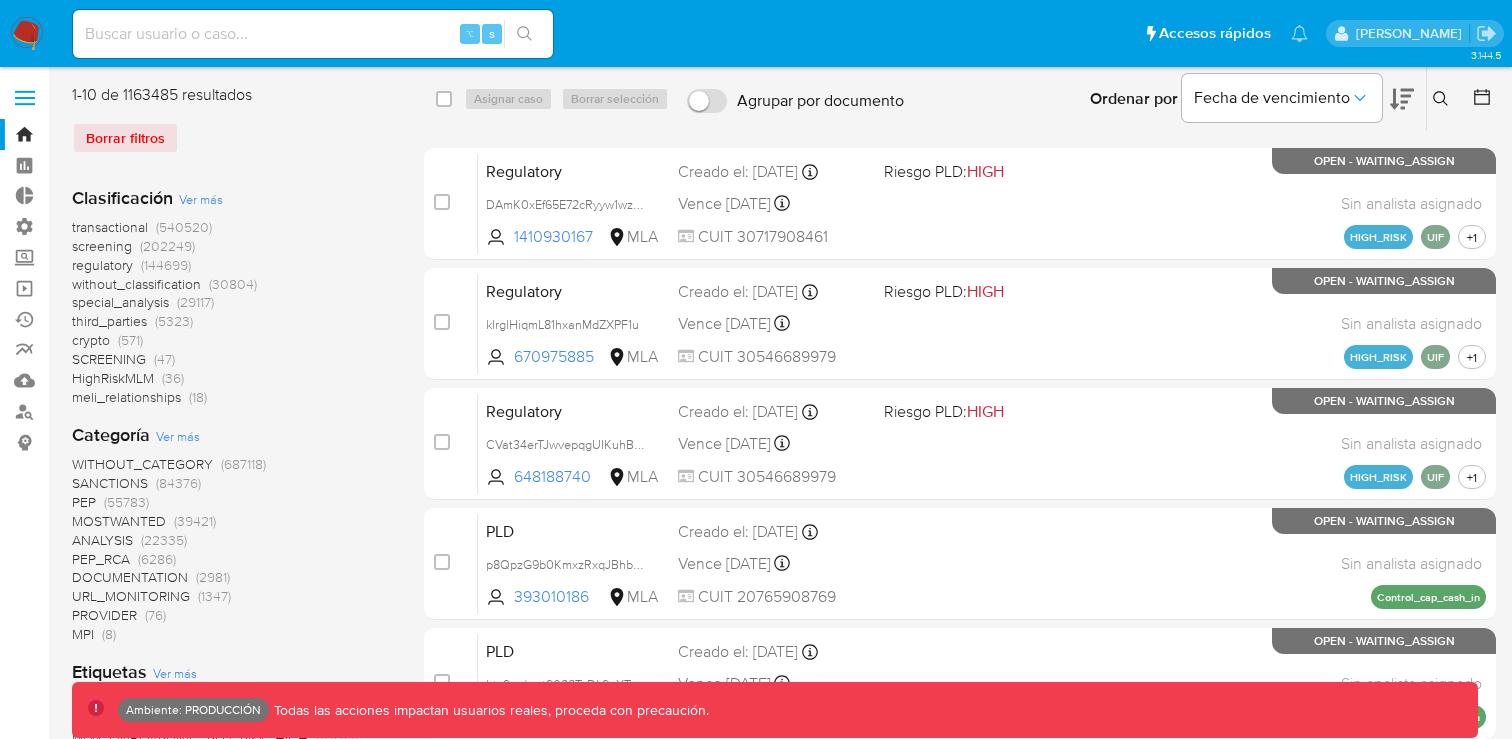 click at bounding box center [27, 34] 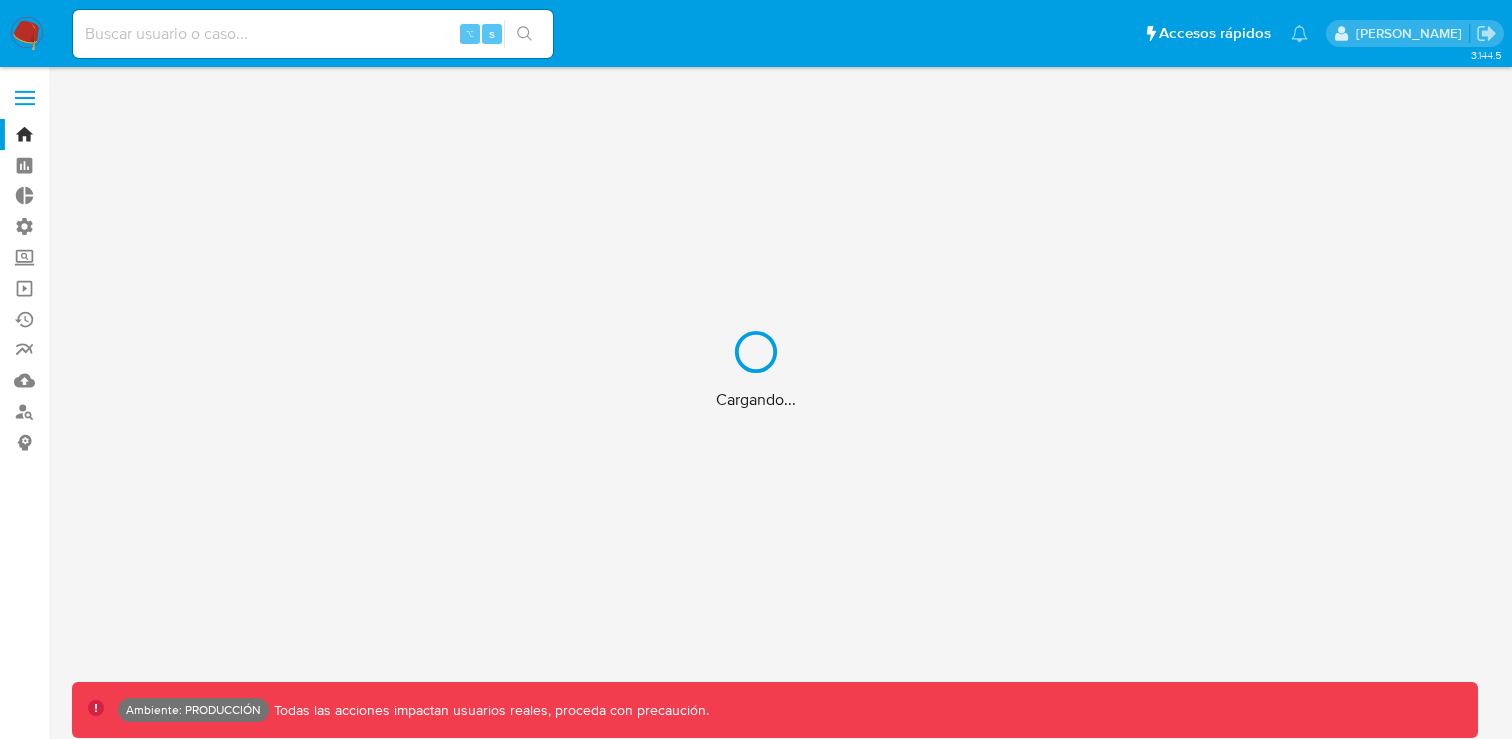 scroll, scrollTop: 0, scrollLeft: 0, axis: both 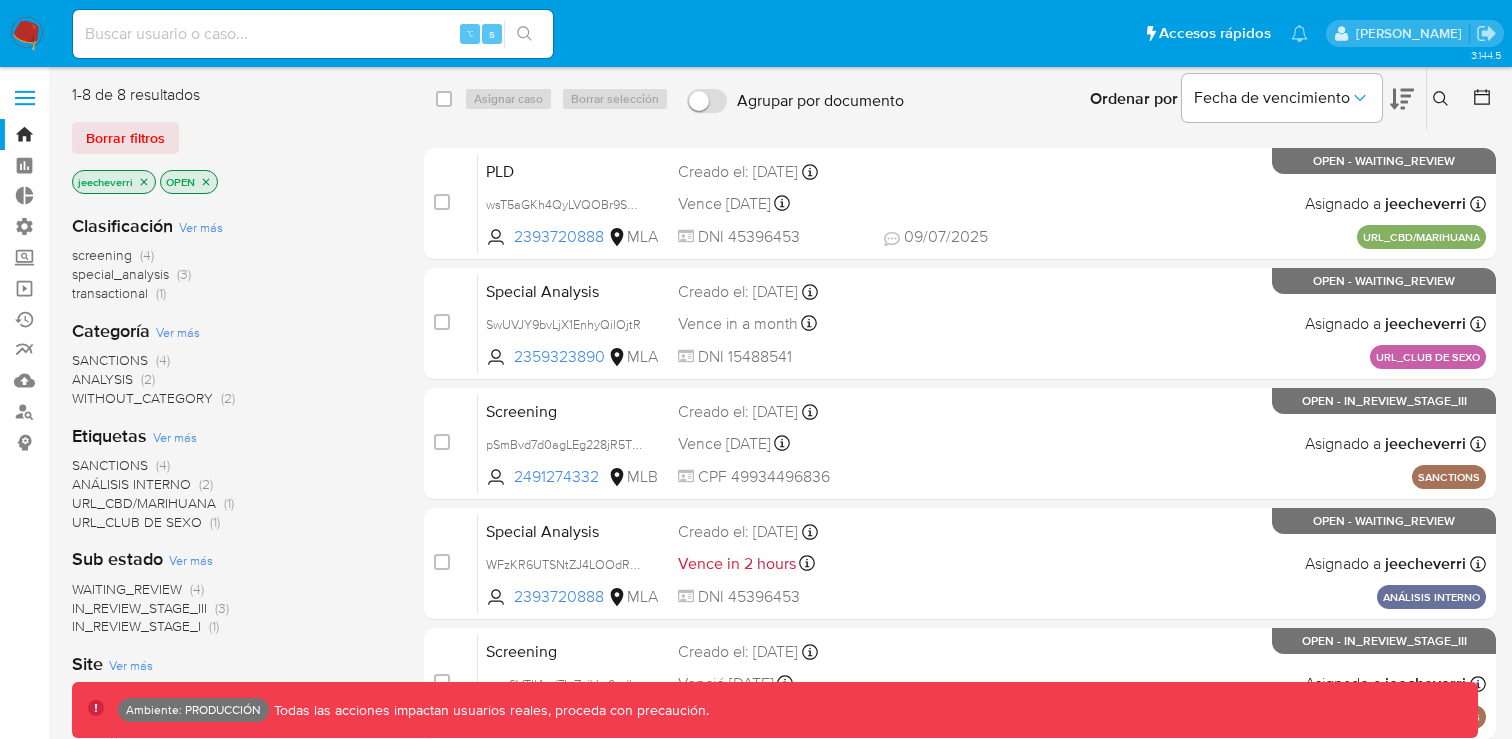 click 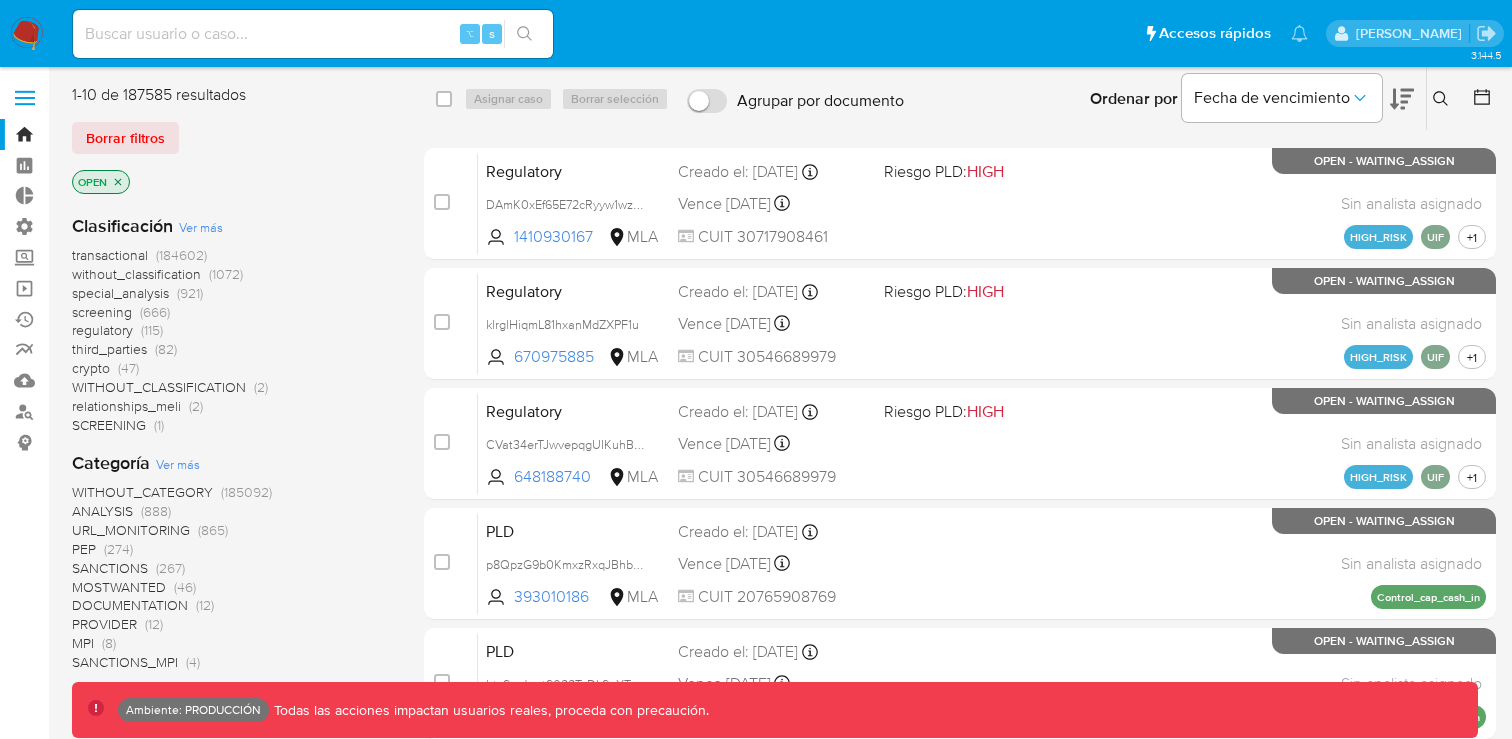 click 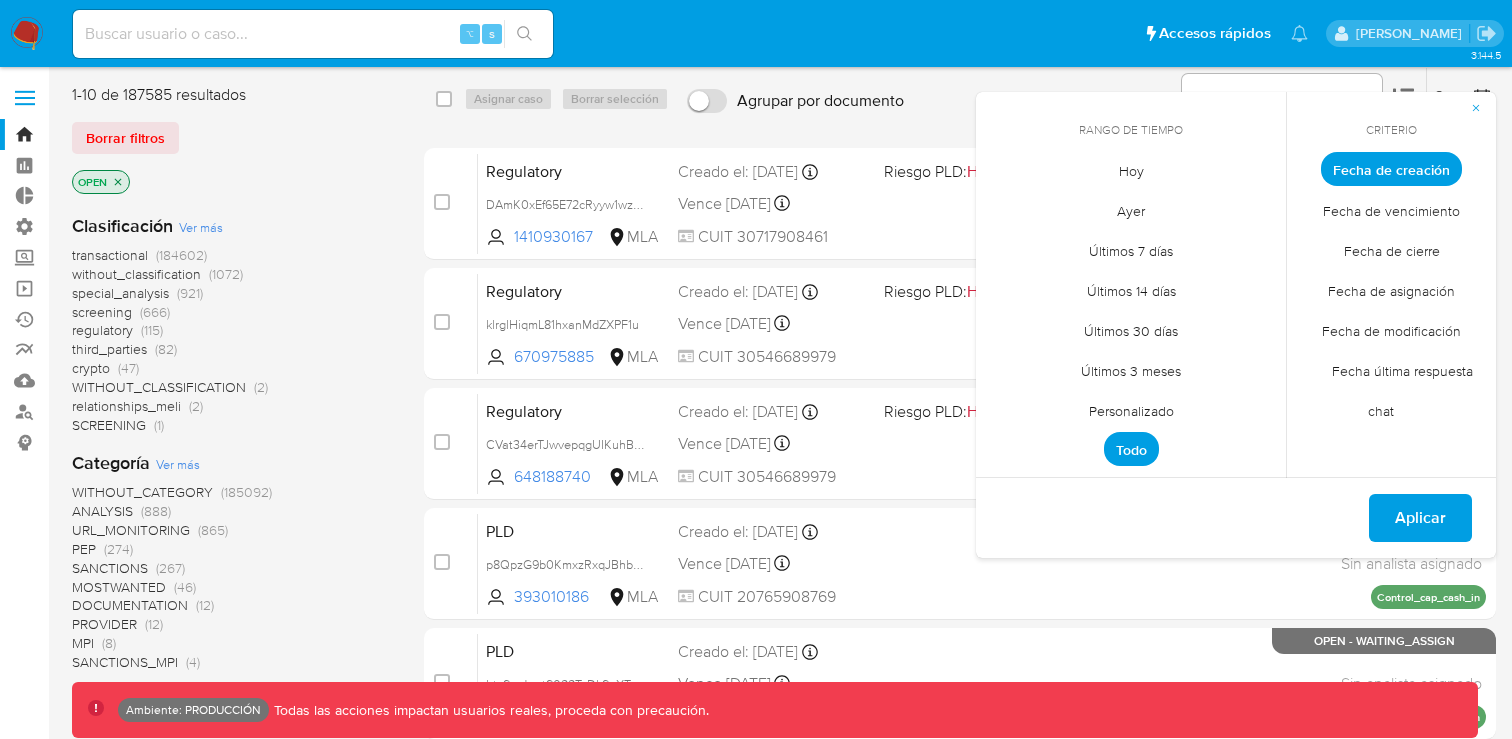 click on "Fecha última respuesta chat" at bounding box center (1392, 390) 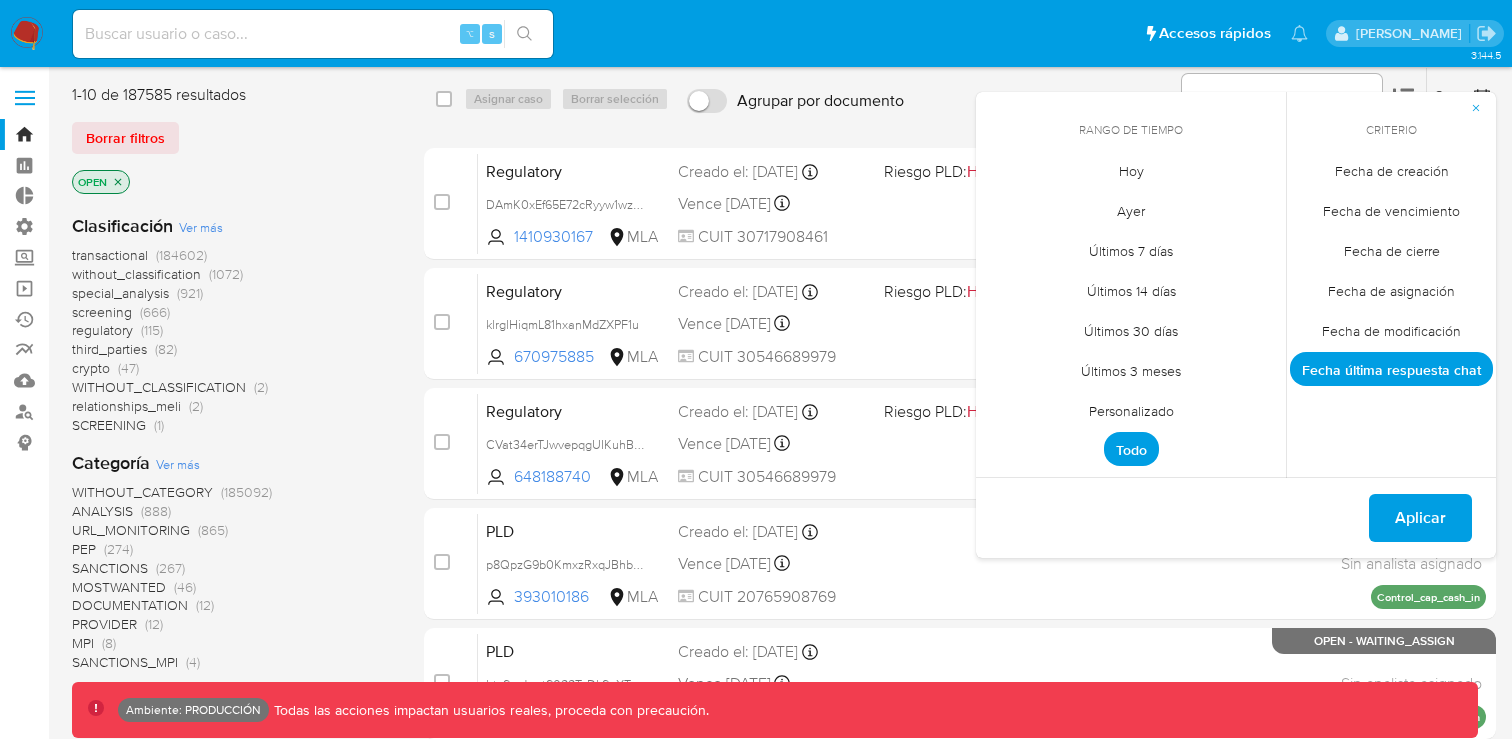 click on "Hoy" at bounding box center [1131, 170] 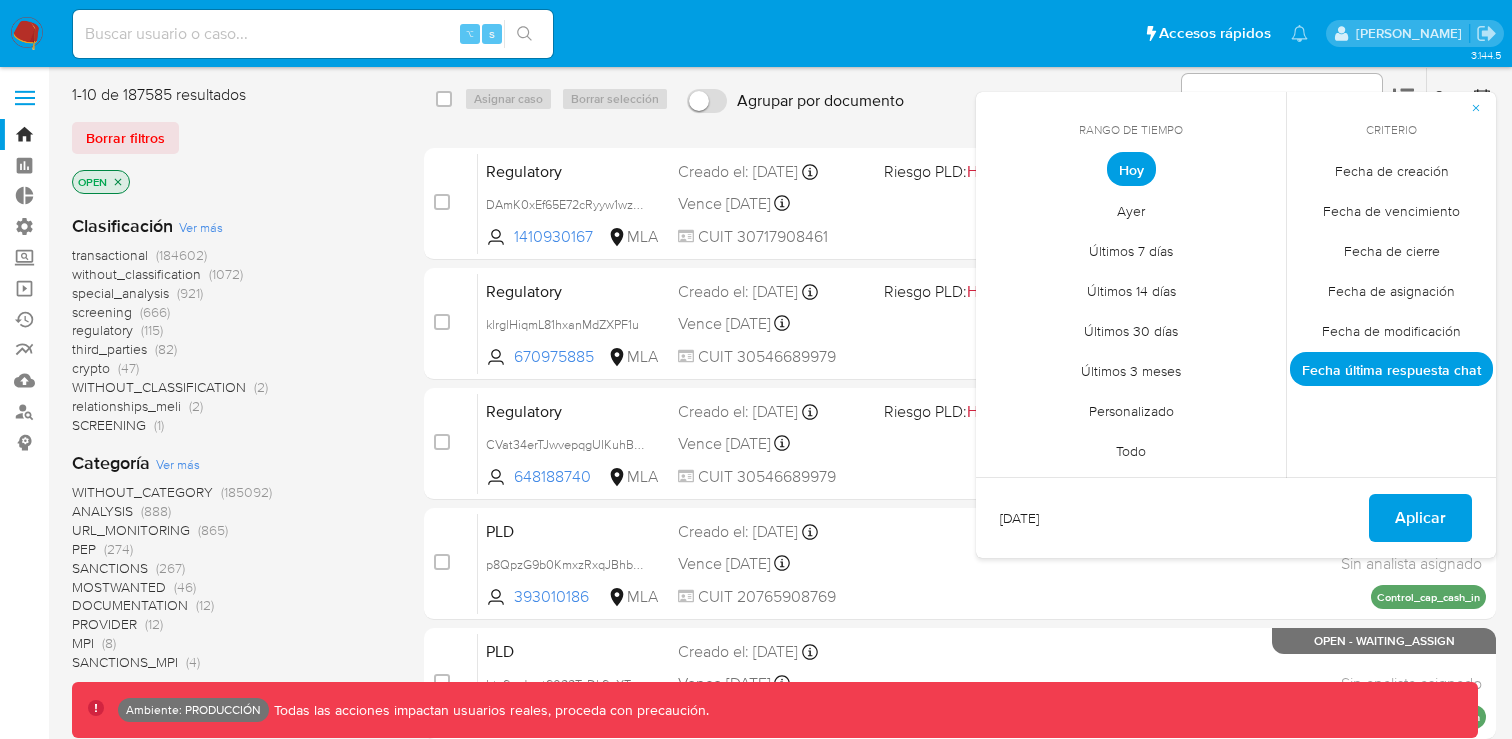 click on "Últimos 7 días" at bounding box center [1131, 250] 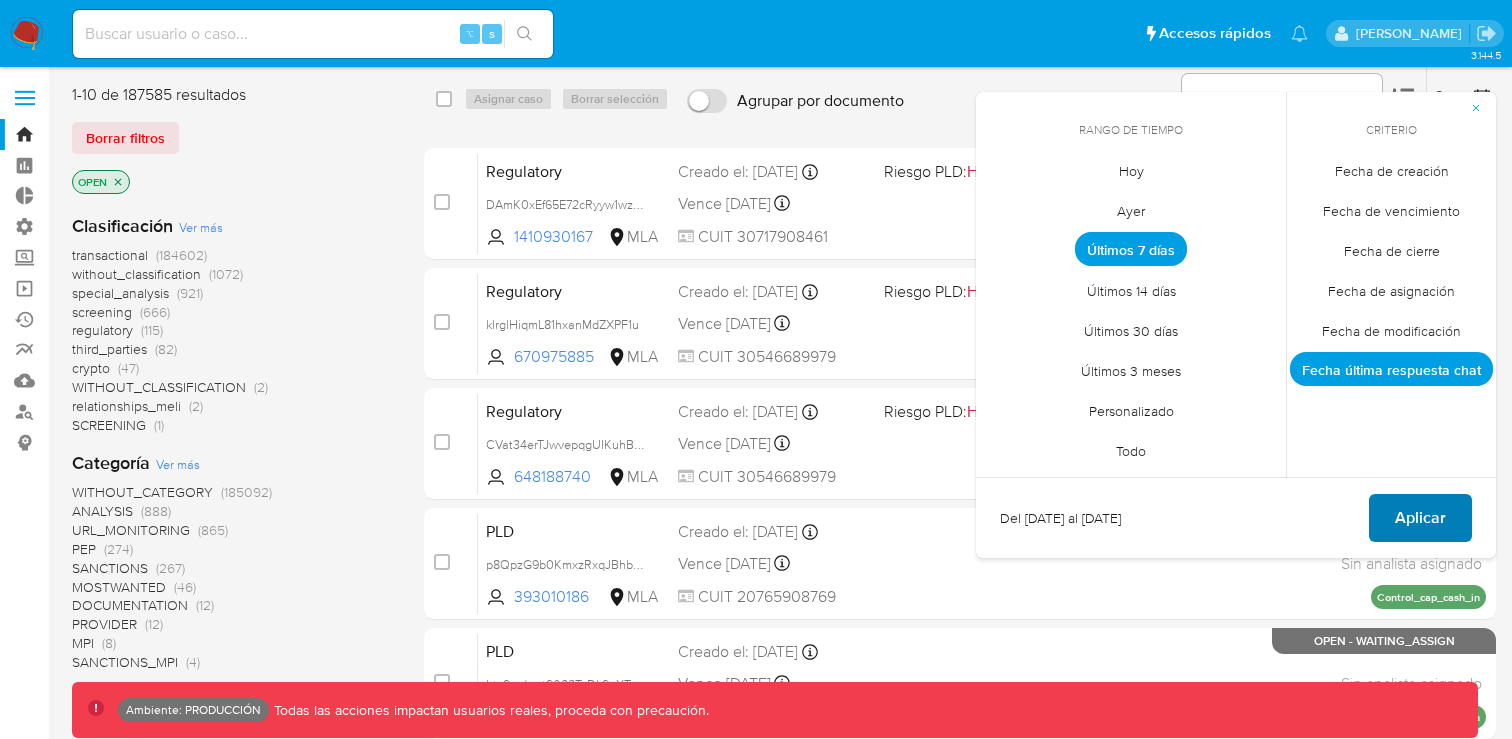 click on "Aplicar" at bounding box center (1420, 518) 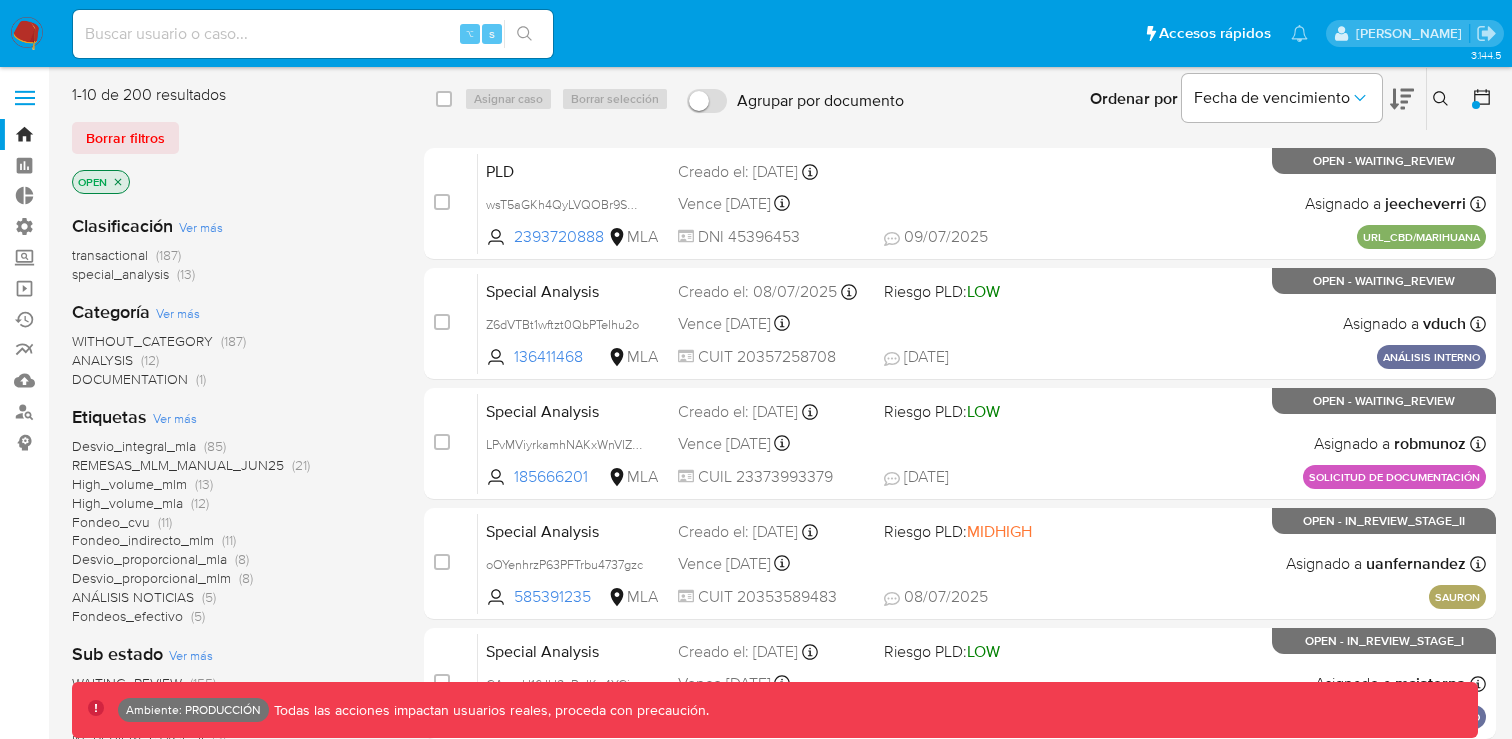 click on "transactional (187) special_analysis (13)" at bounding box center (232, 265) 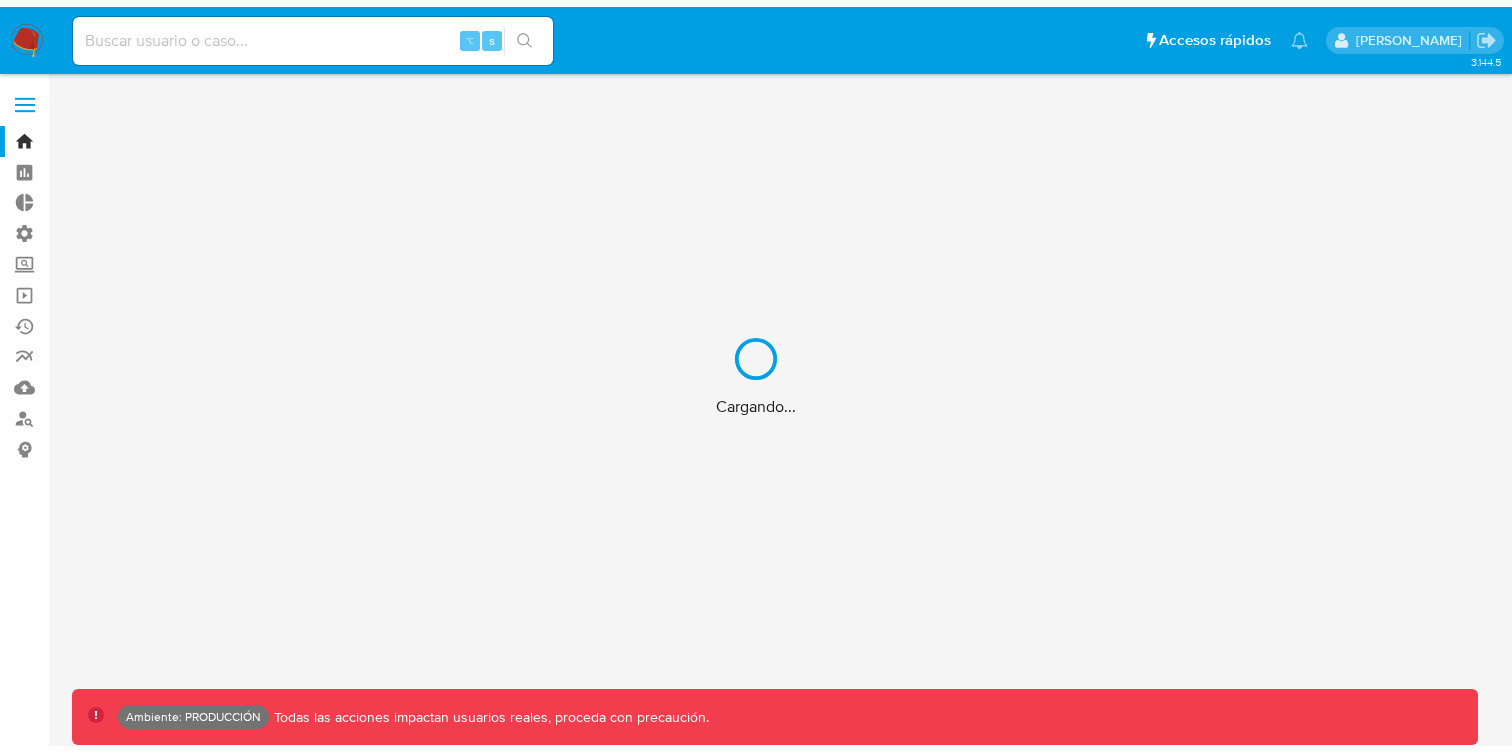 scroll, scrollTop: 0, scrollLeft: 0, axis: both 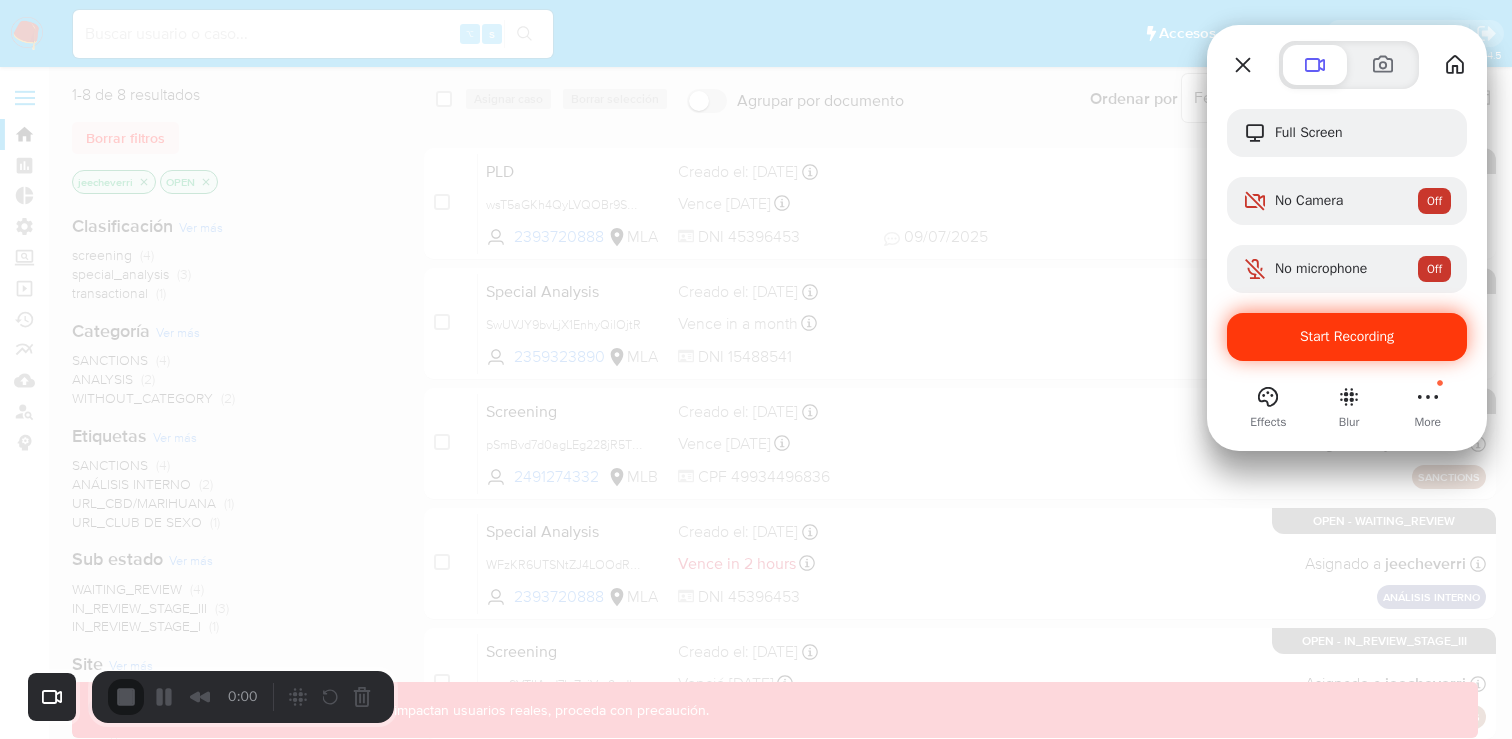 click on "Start Recording" at bounding box center [1347, 337] 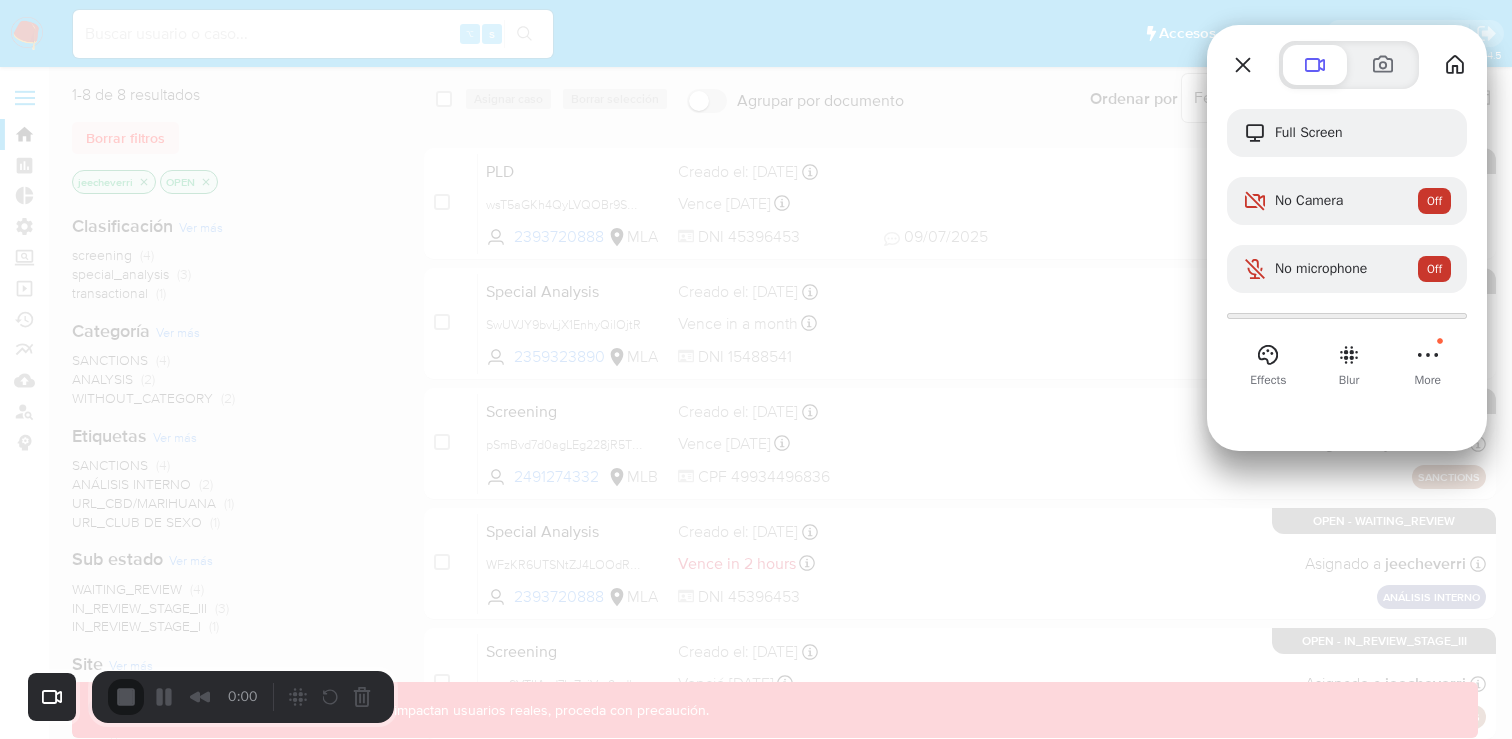 click on "Yes, proceed" at bounding box center (423, 1668) 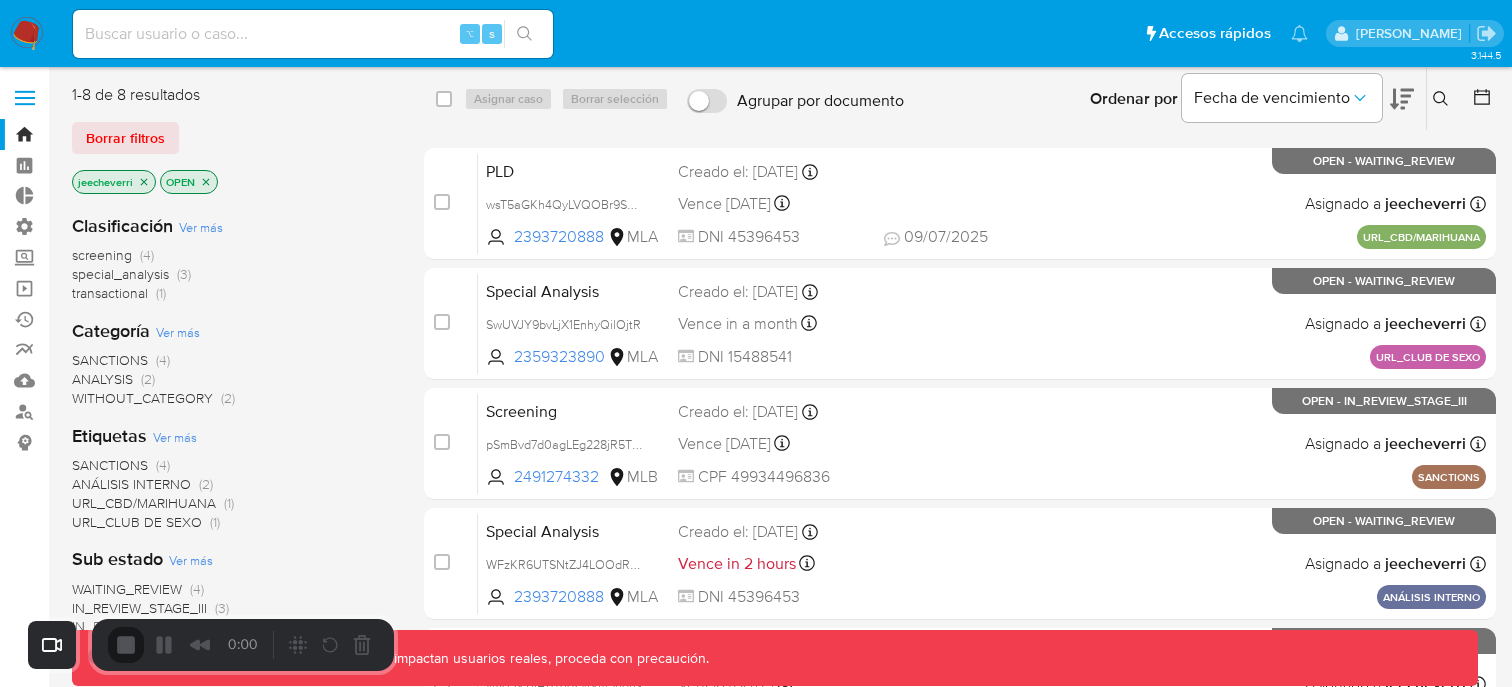 click on "Start Recording" at bounding box center [54, 739] 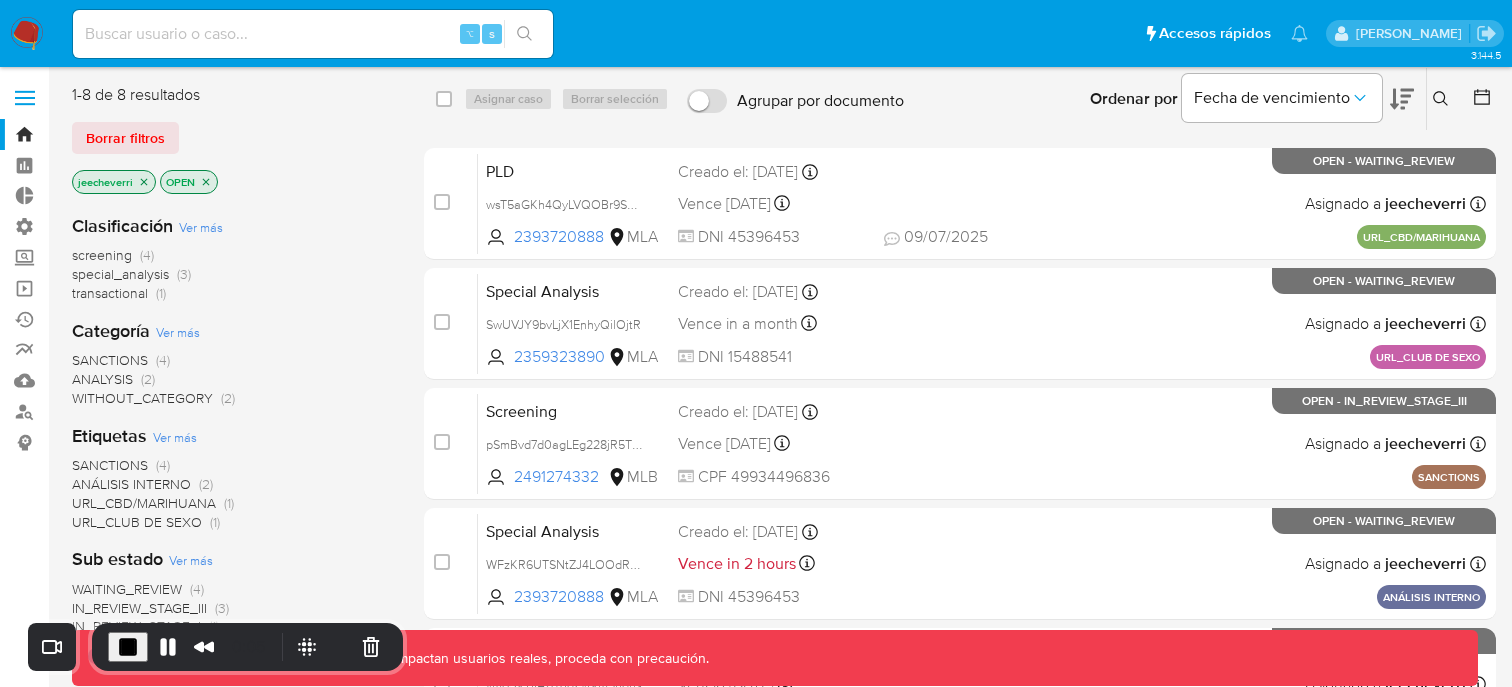 click 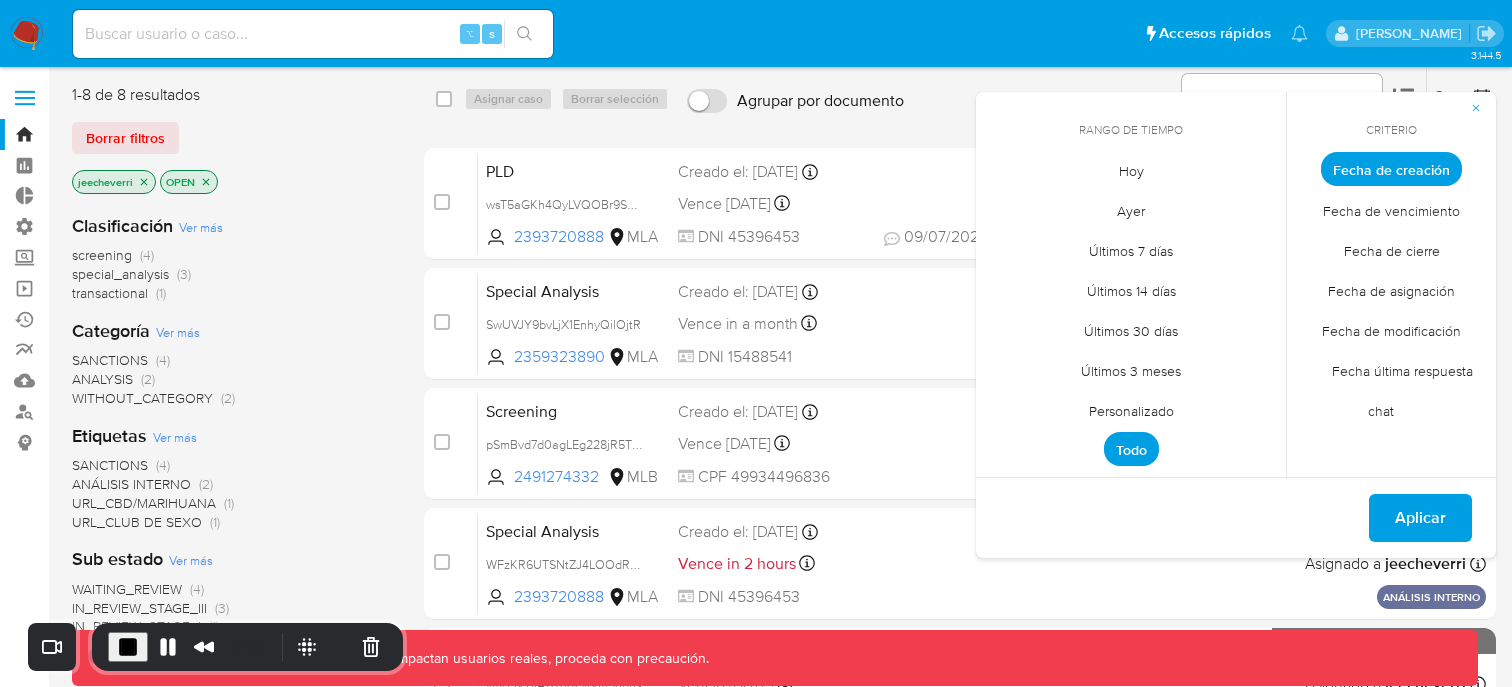 click on "Últimos 7 días" at bounding box center [1131, 250] 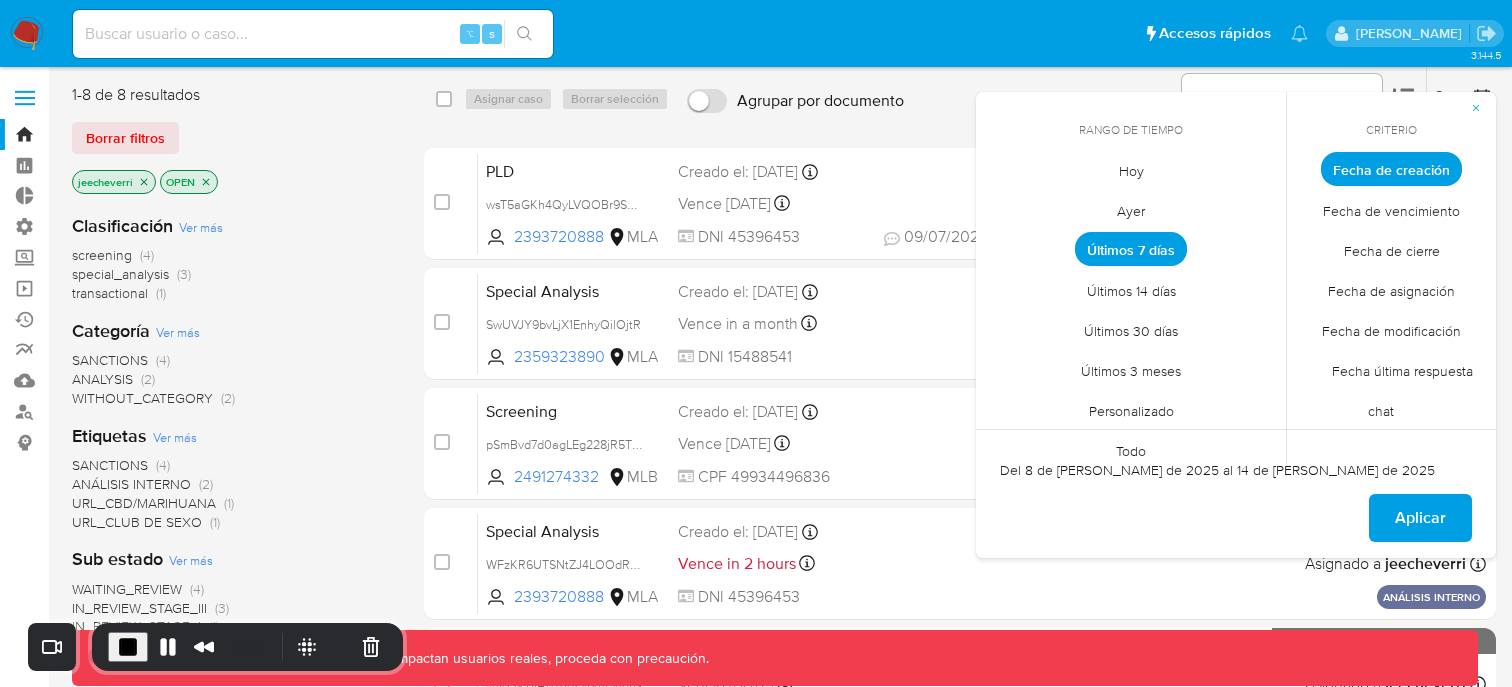 click on "Fecha última respuesta chat" at bounding box center (1392, 390) 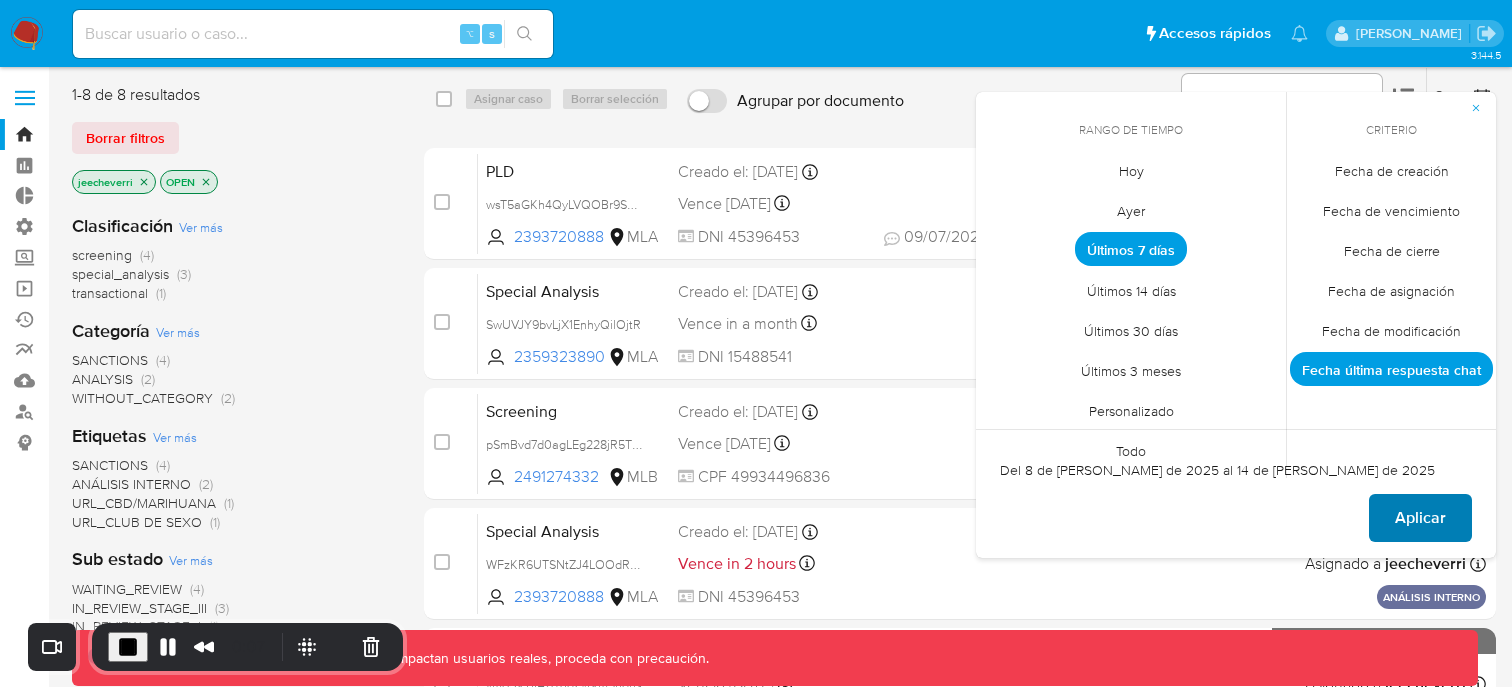 click on "Aplicar" at bounding box center (1420, 518) 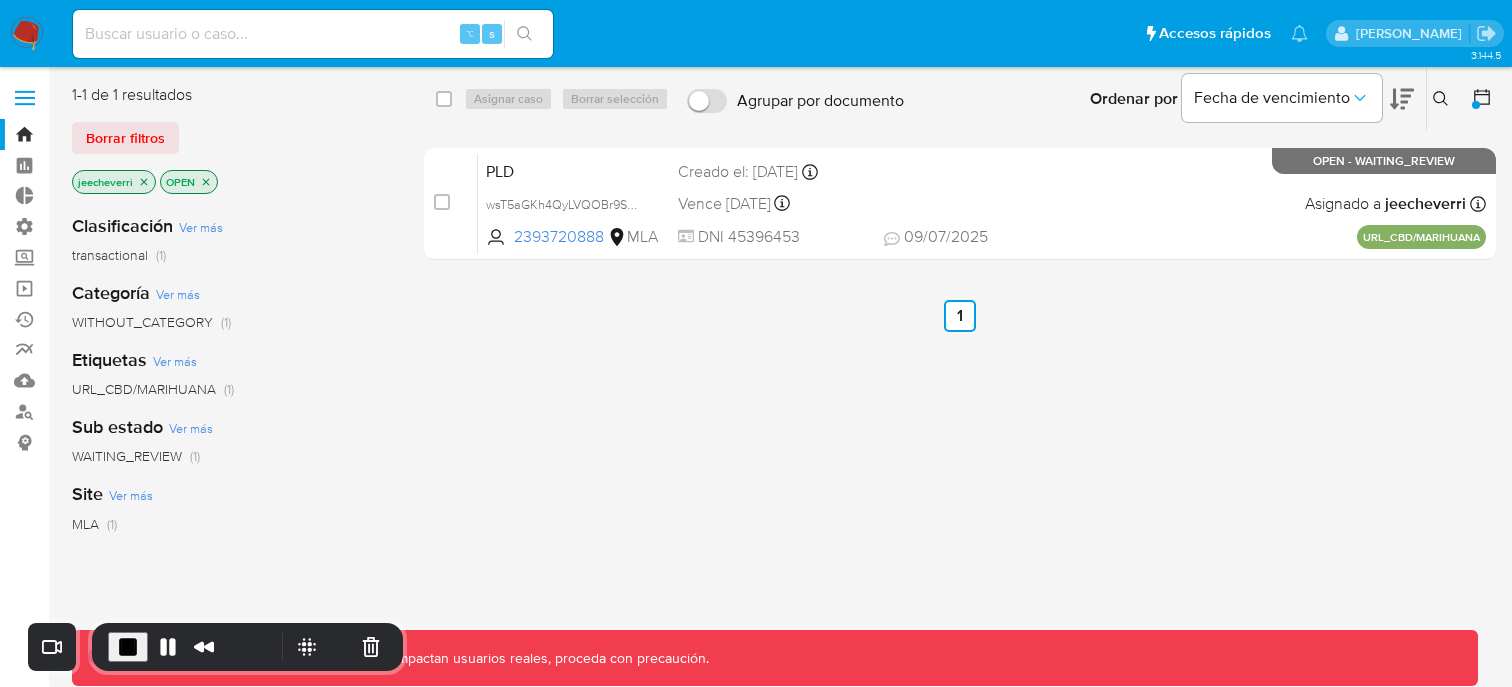 click 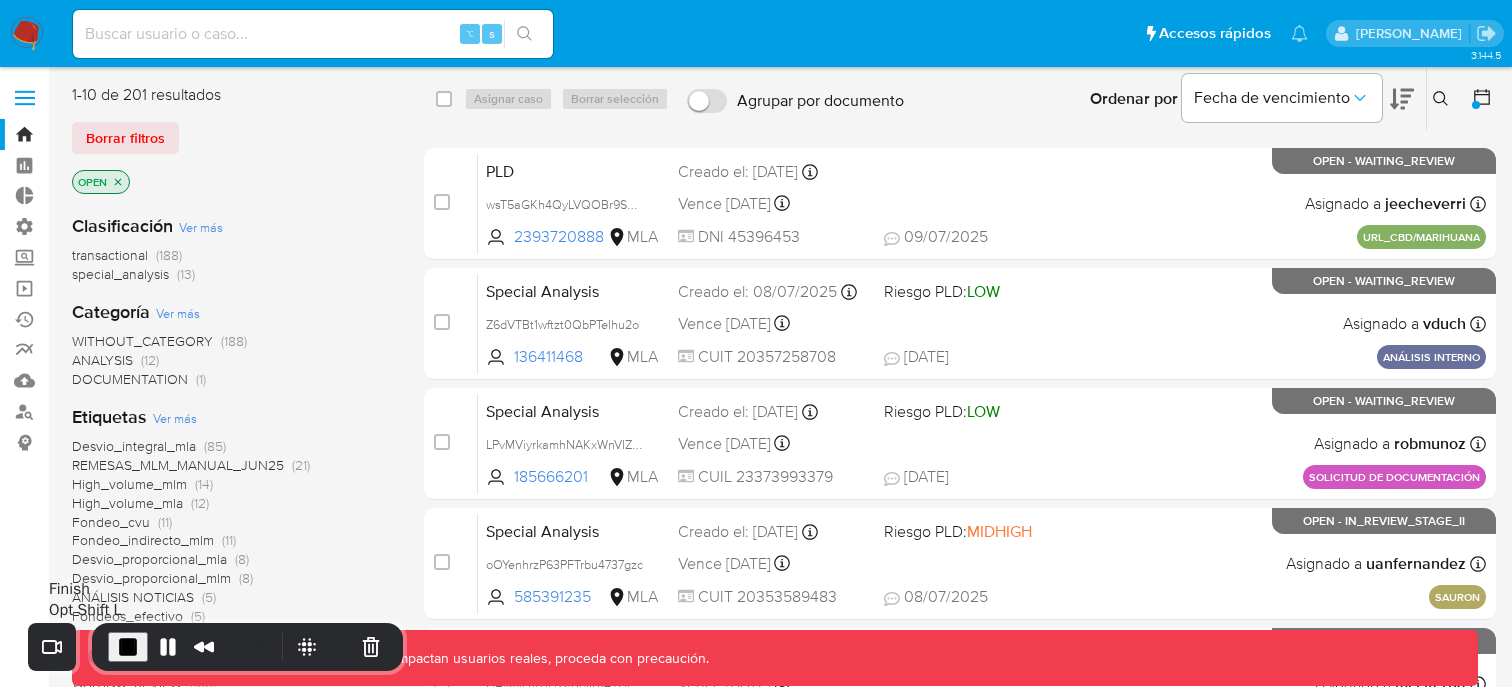 click at bounding box center (128, 647) 